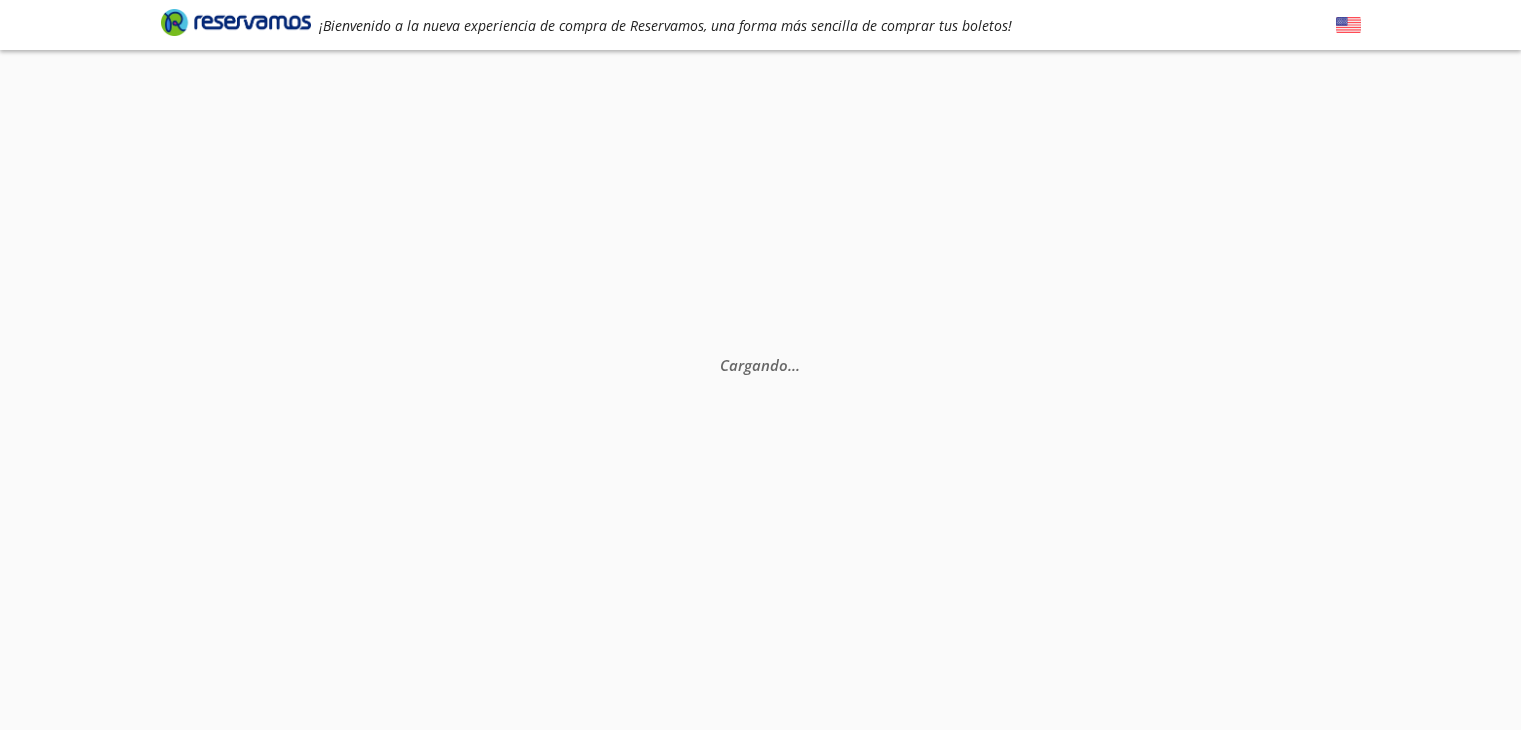 scroll, scrollTop: 0, scrollLeft: 0, axis: both 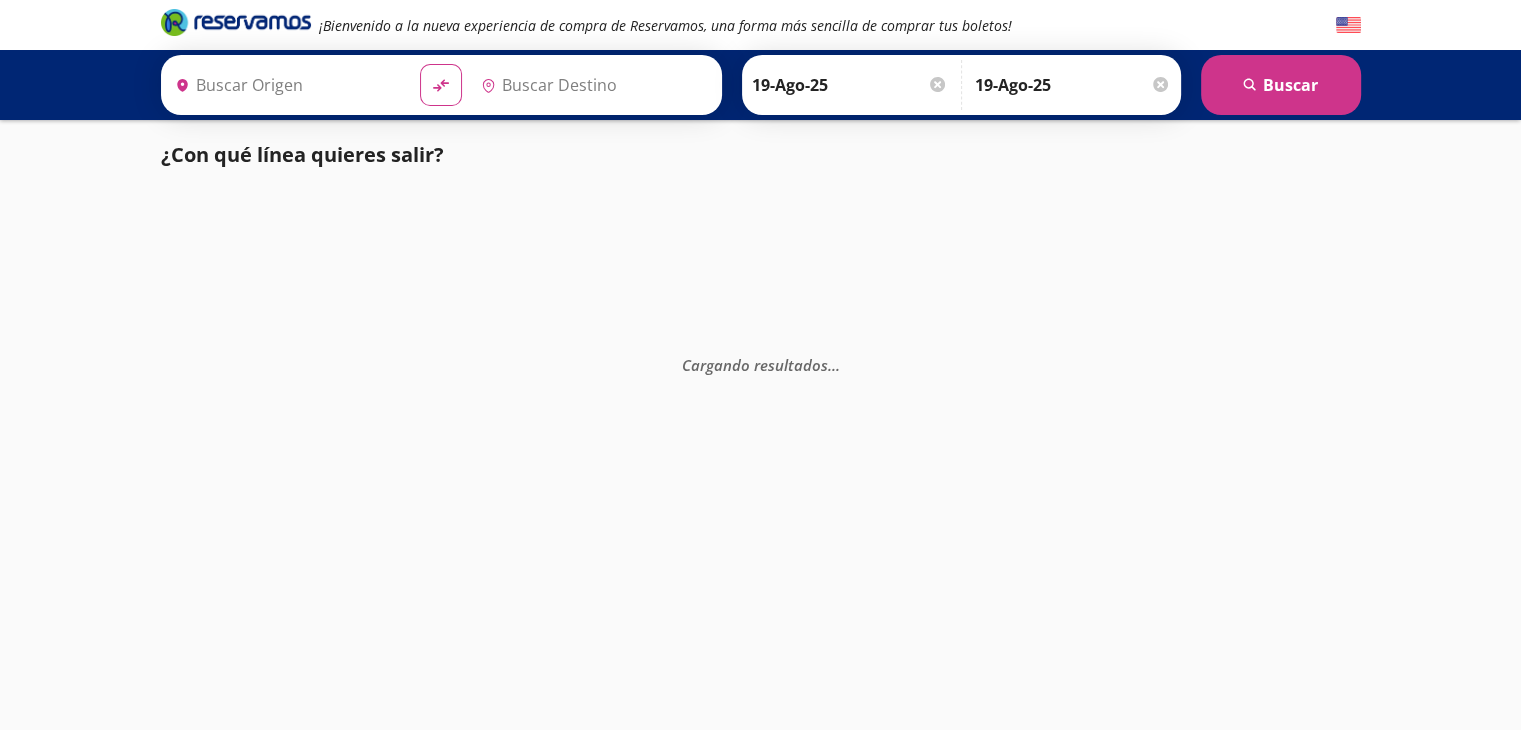 type on "Mezcales, Nayarit" 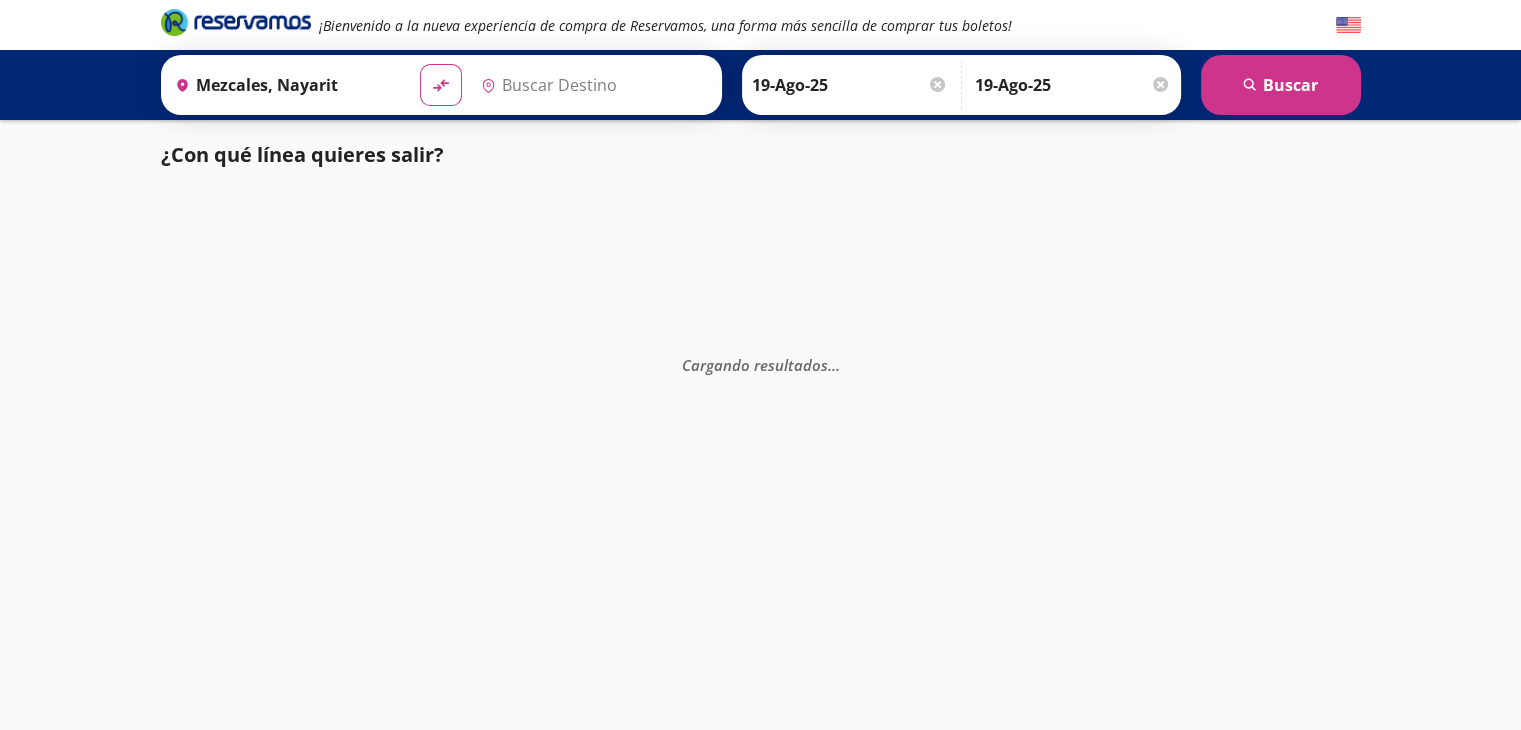type on "[GEOGRAPHIC_DATA], [GEOGRAPHIC_DATA]" 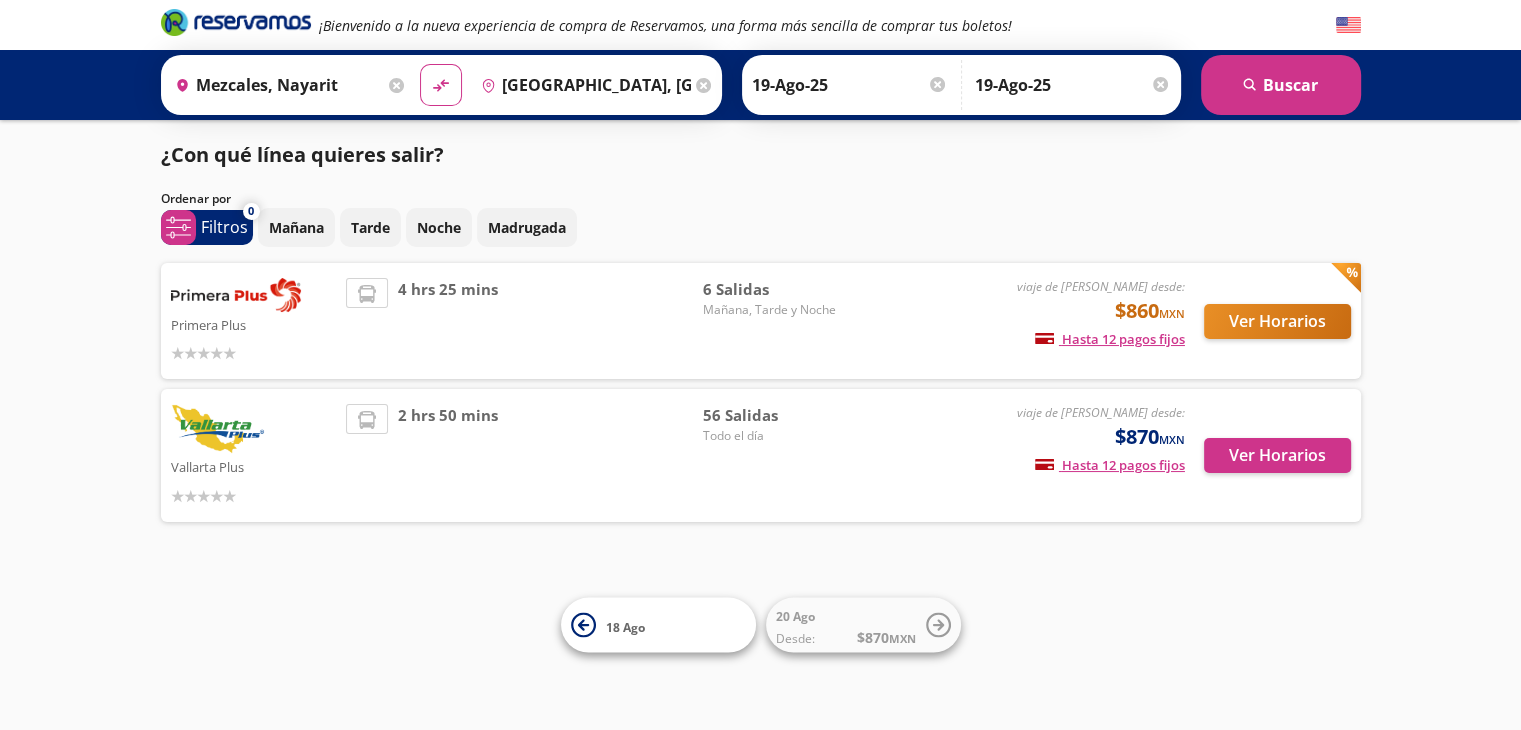 scroll, scrollTop: 0, scrollLeft: 0, axis: both 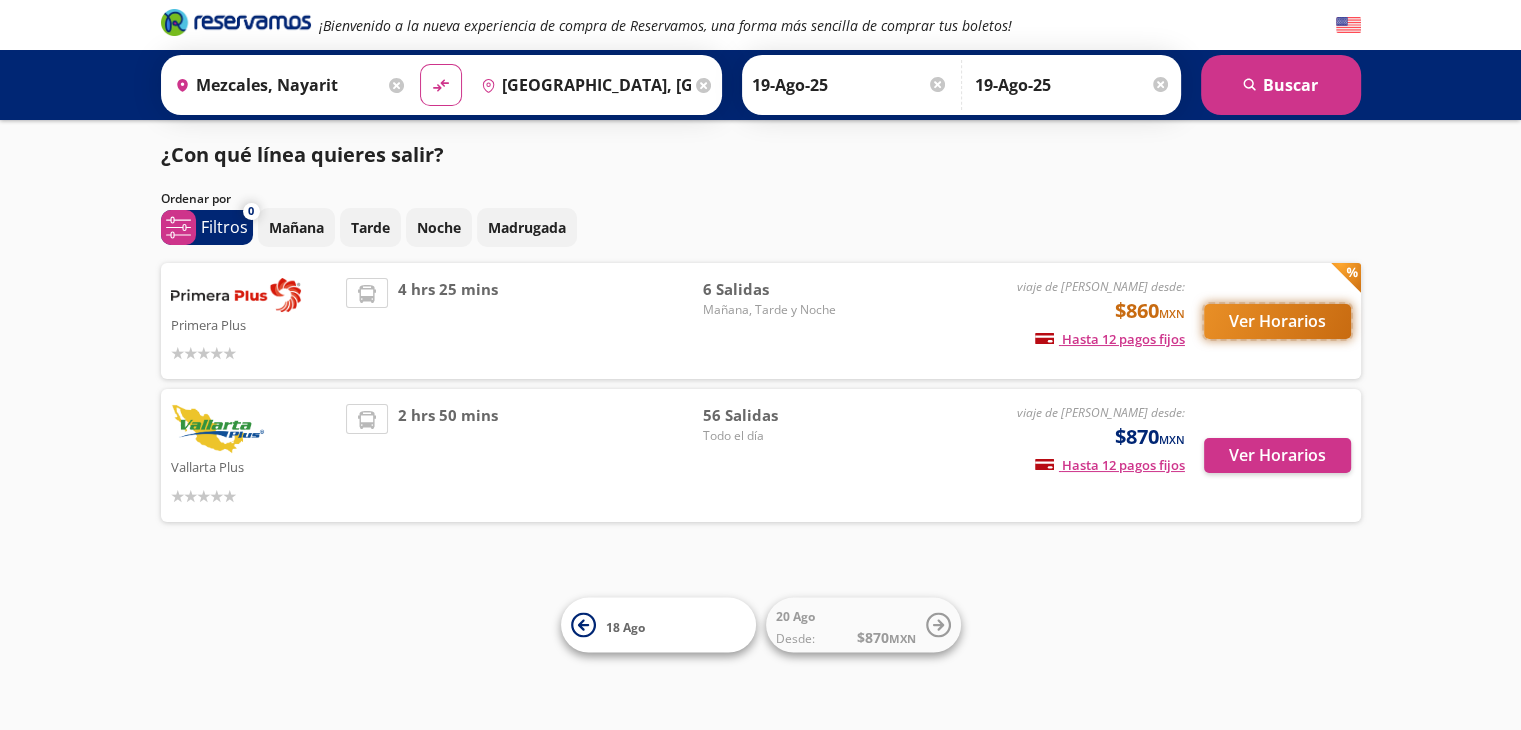 click on "Ver Horarios" at bounding box center (1277, 321) 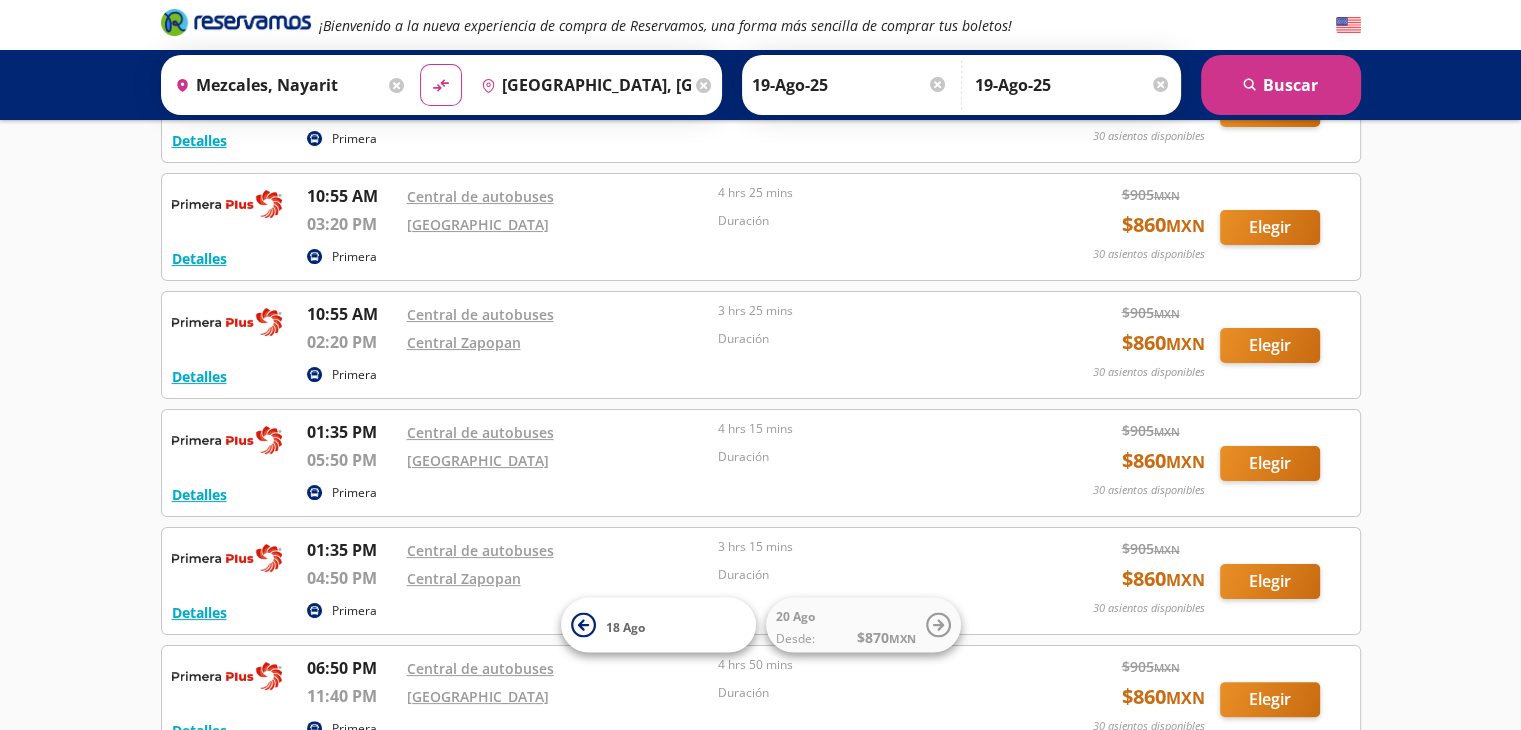 scroll, scrollTop: 300, scrollLeft: 0, axis: vertical 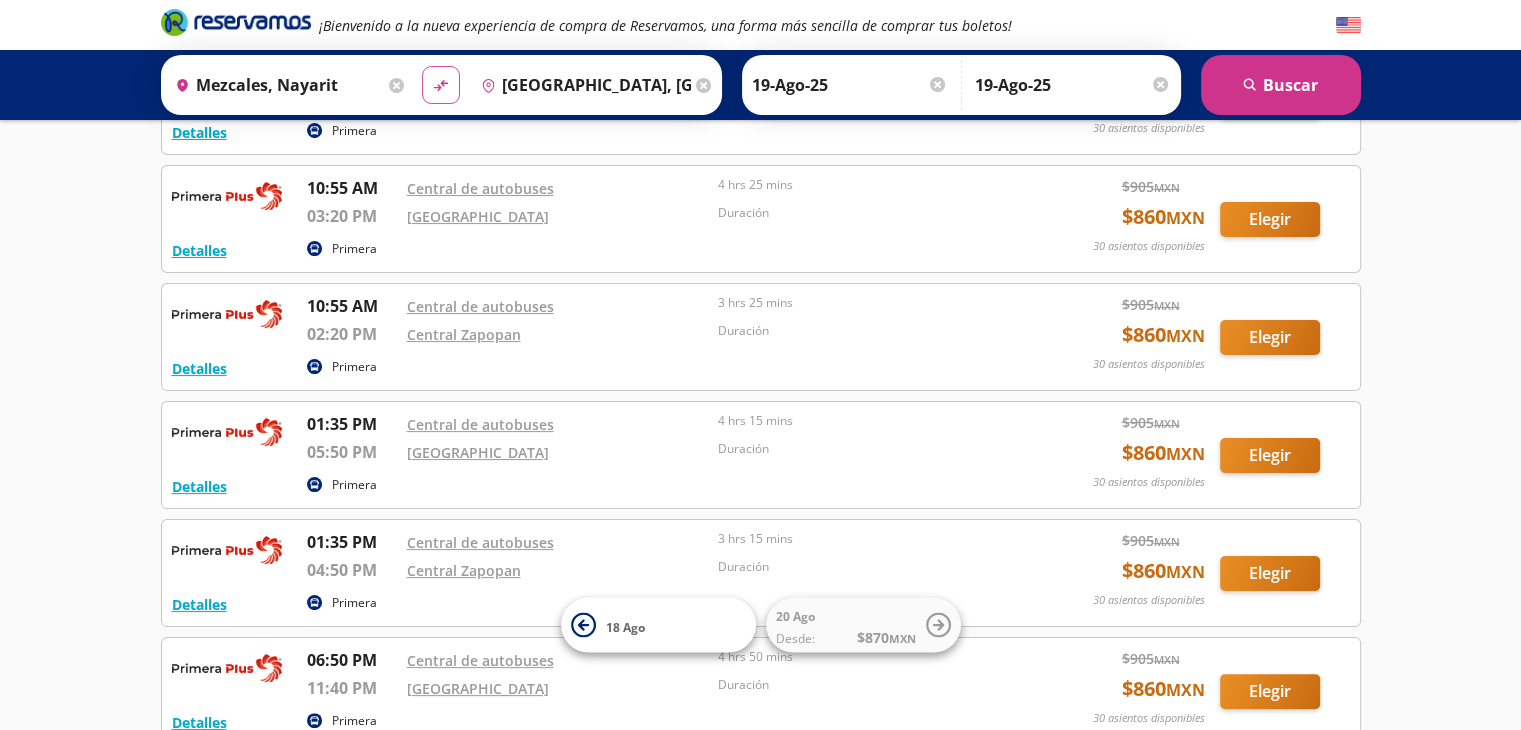 click on "material-symbols:compare-arrows-rounded" 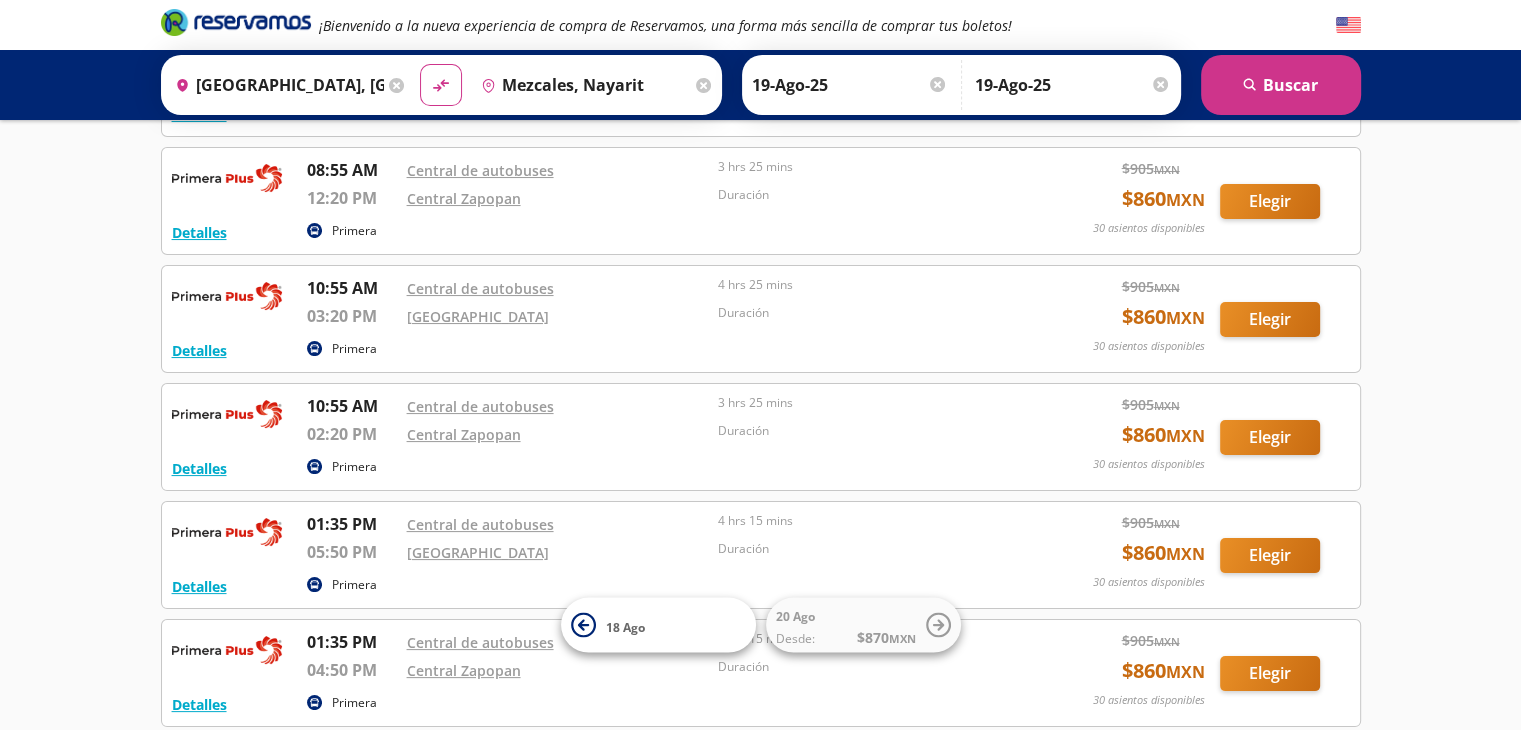 scroll, scrollTop: 0, scrollLeft: 0, axis: both 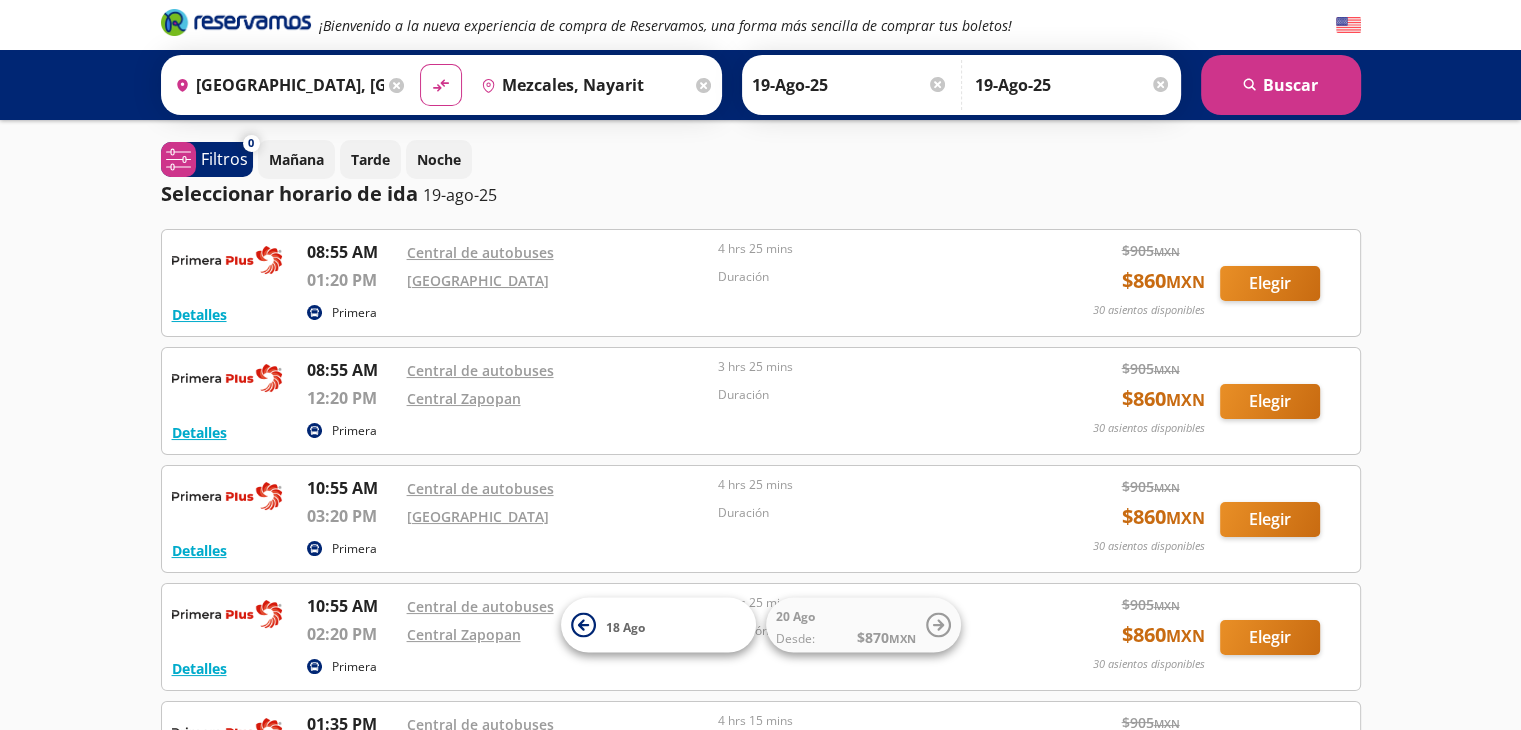 click at bounding box center (937, 84) 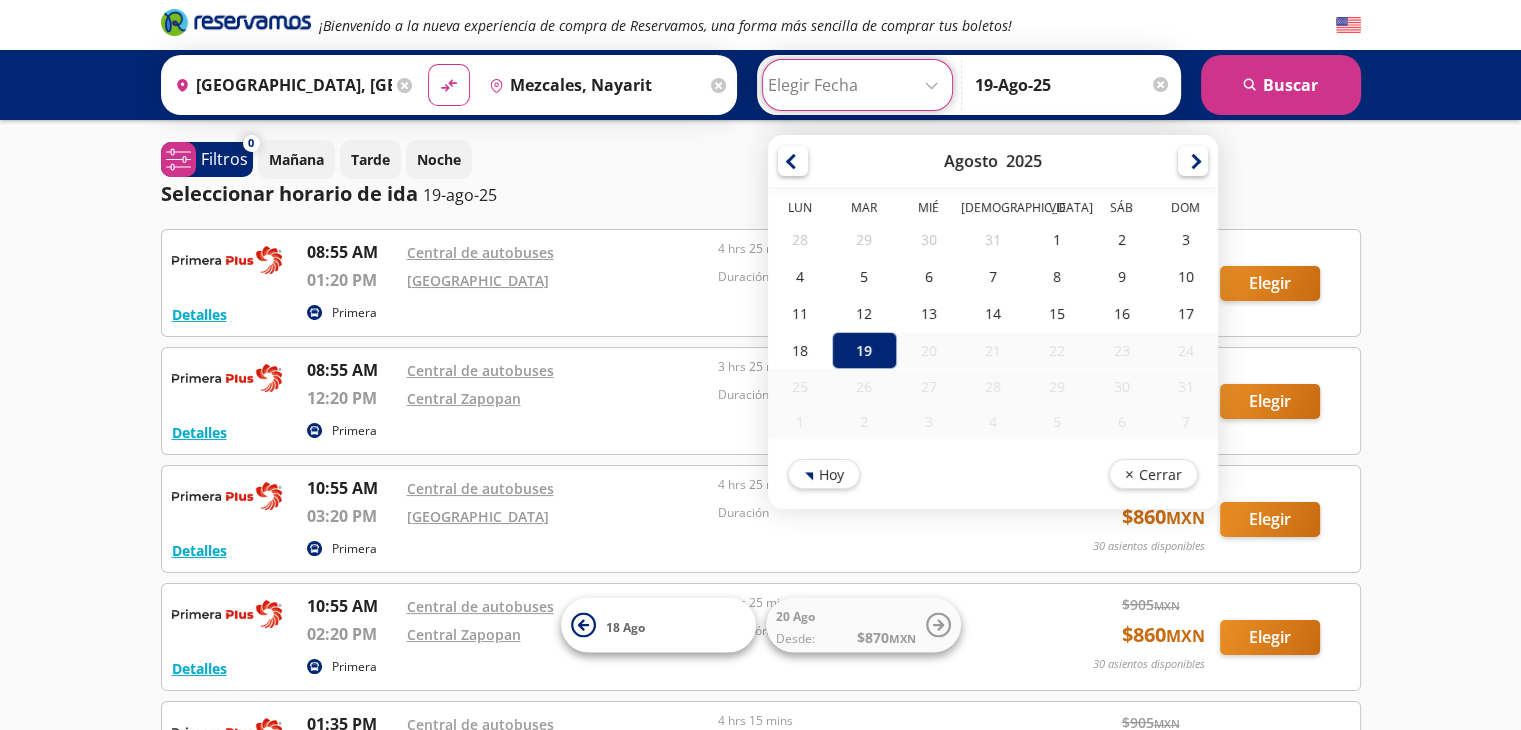 click at bounding box center [1160, 84] 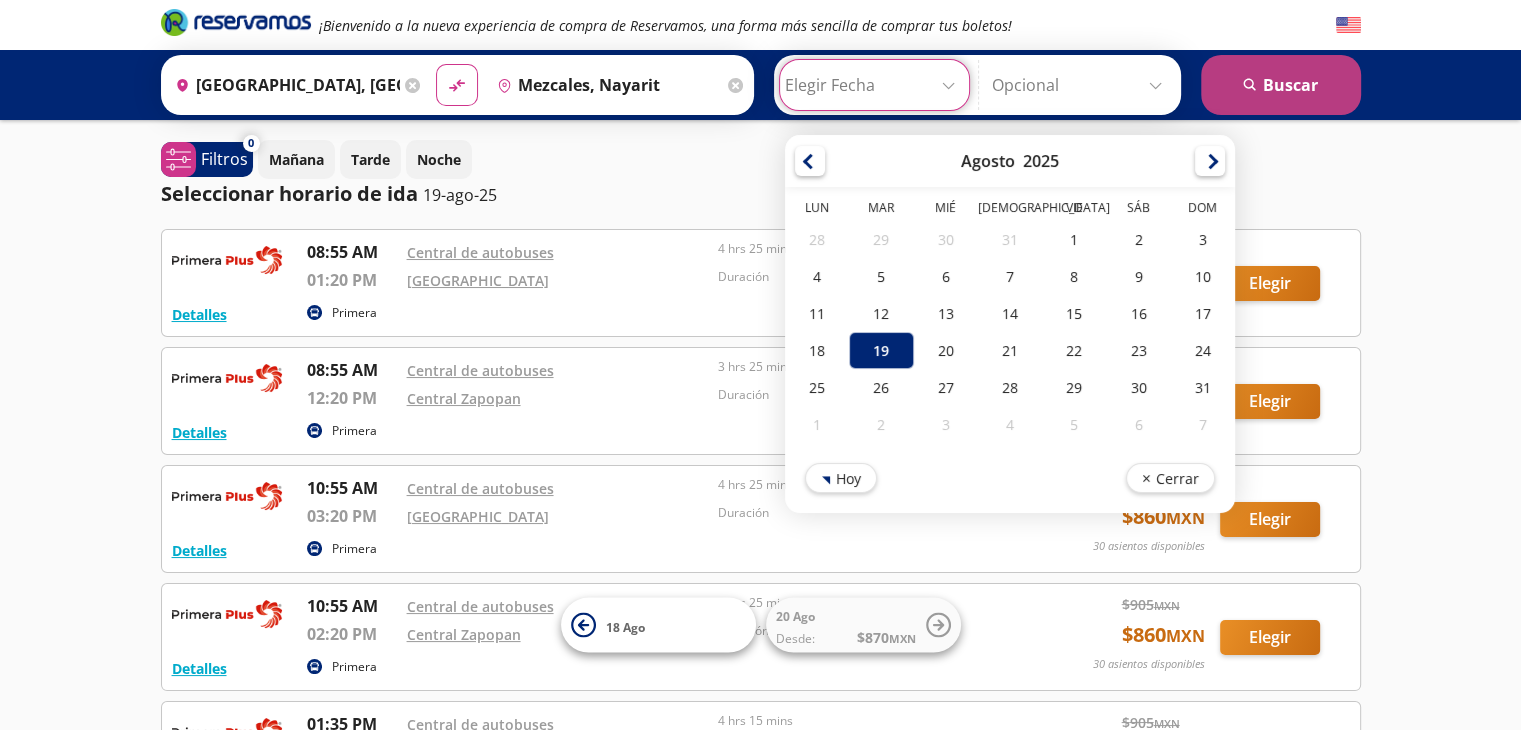 click on "search
[GEOGRAPHIC_DATA]" at bounding box center [1281, 85] 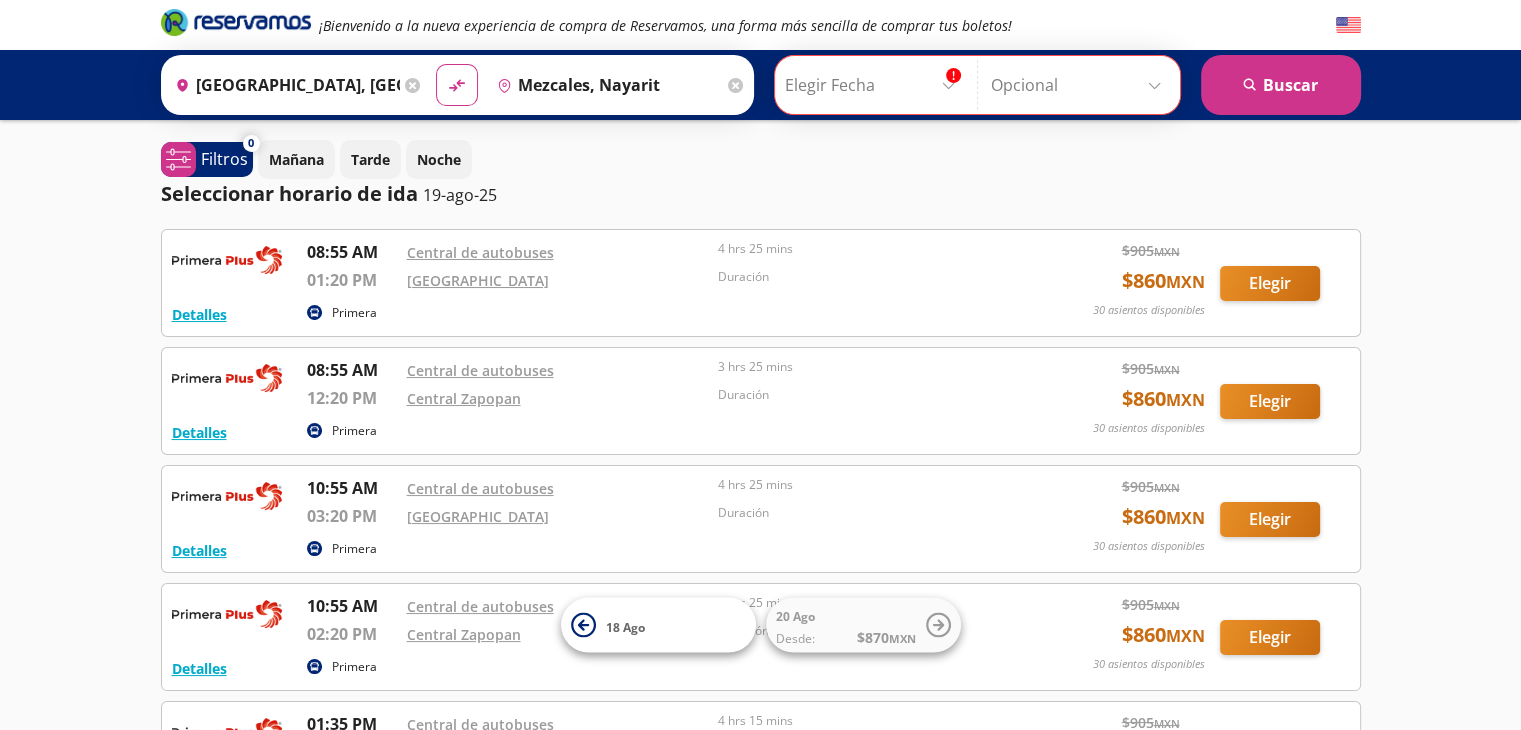 click at bounding box center (874, 85) 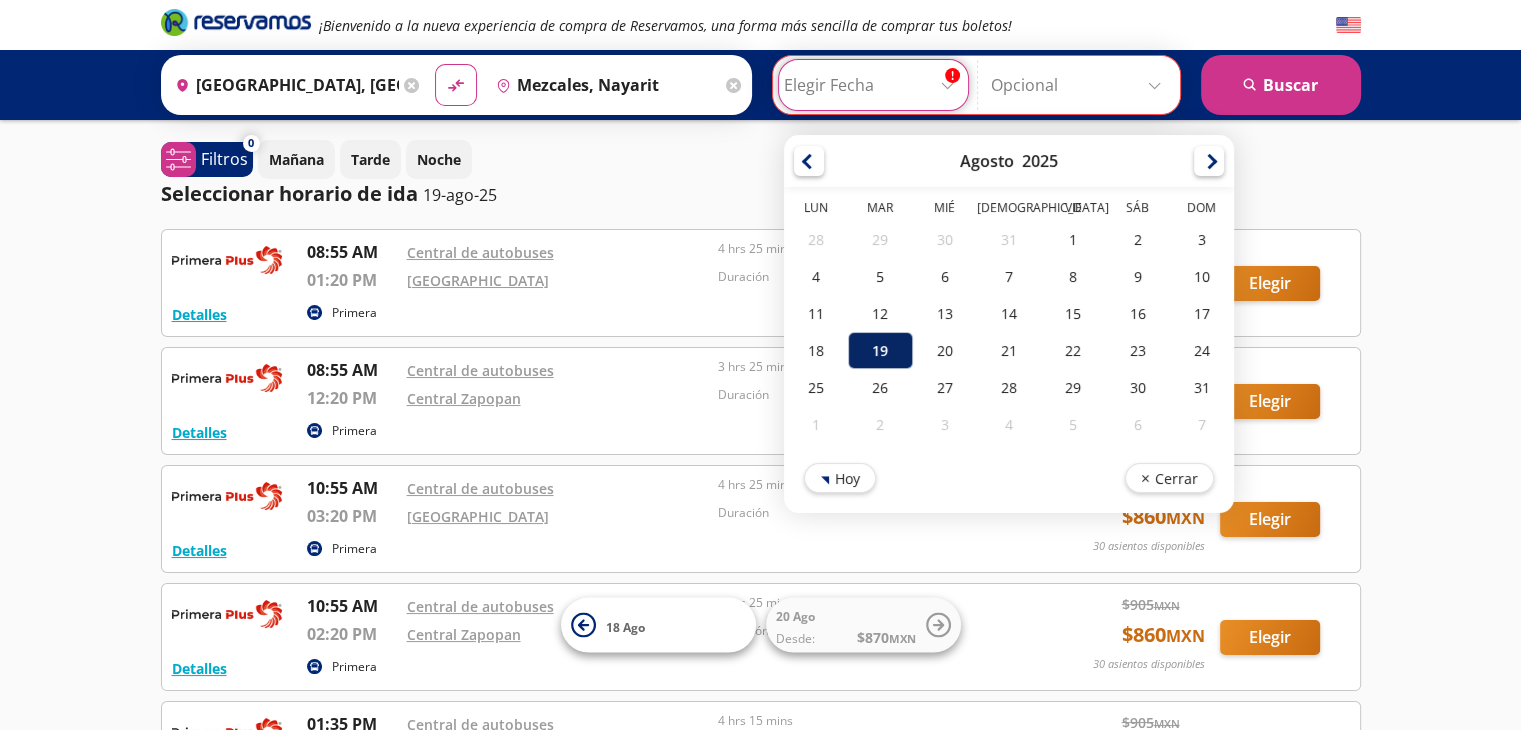 click on "19" at bounding box center [880, 350] 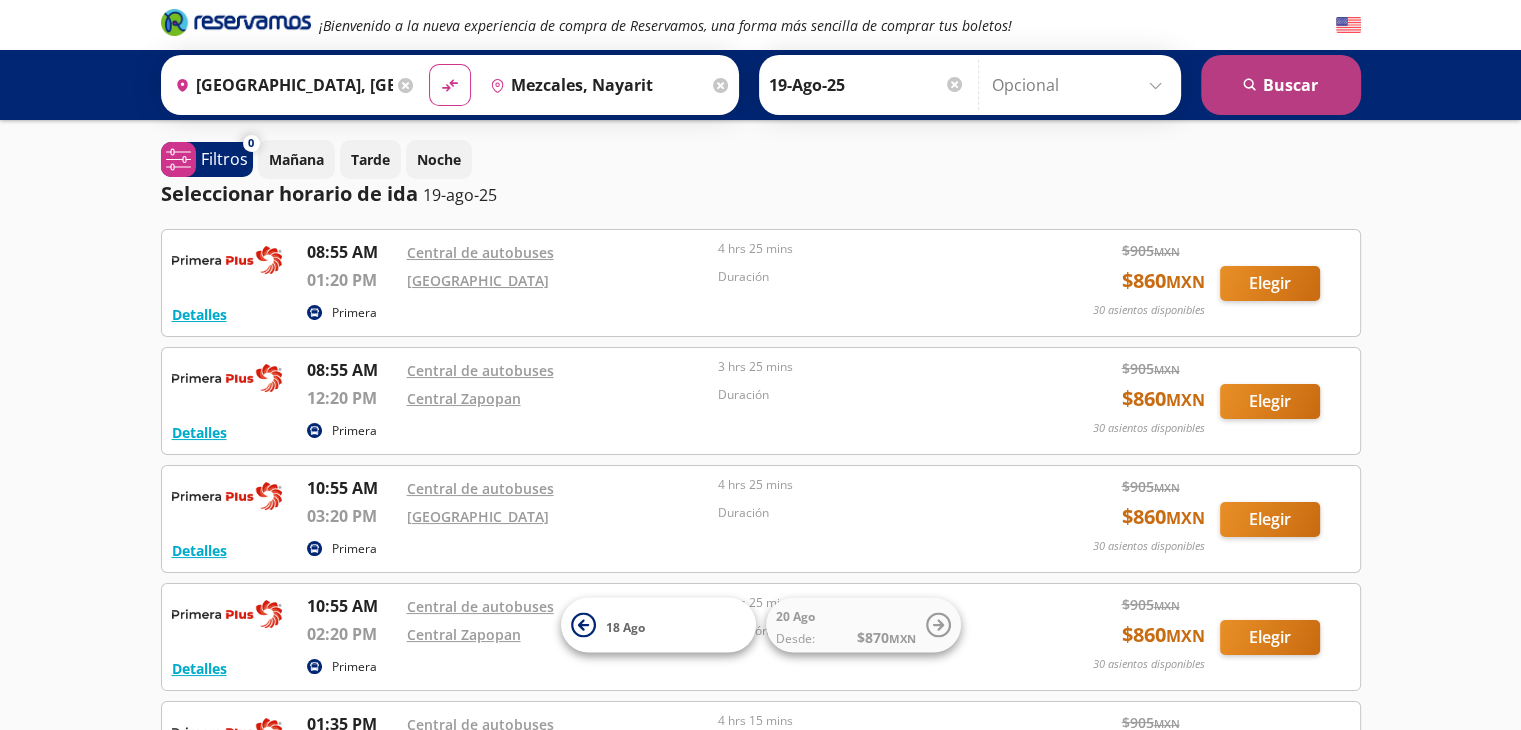click on "search
[GEOGRAPHIC_DATA]" at bounding box center [1281, 85] 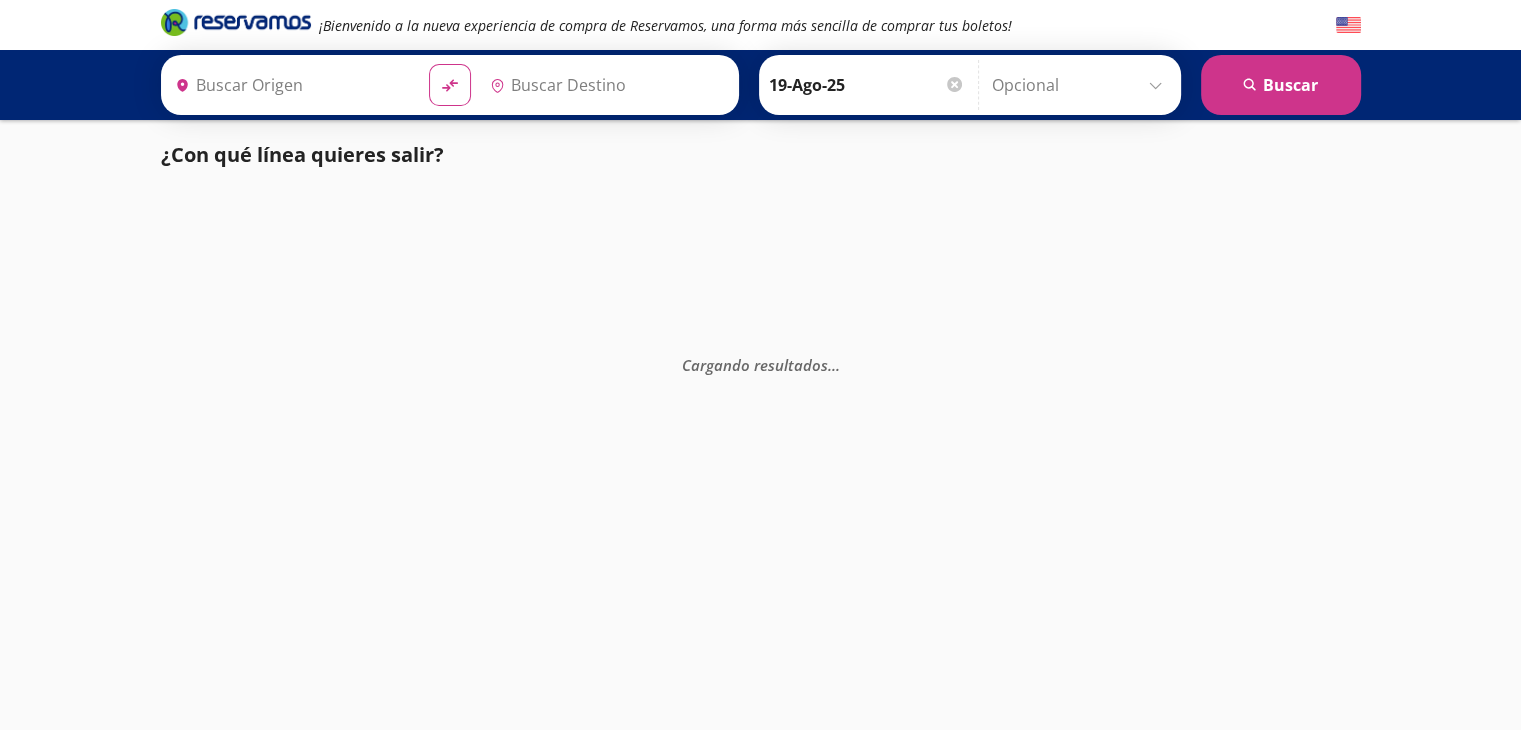 type on "Mezcales, Nayarit" 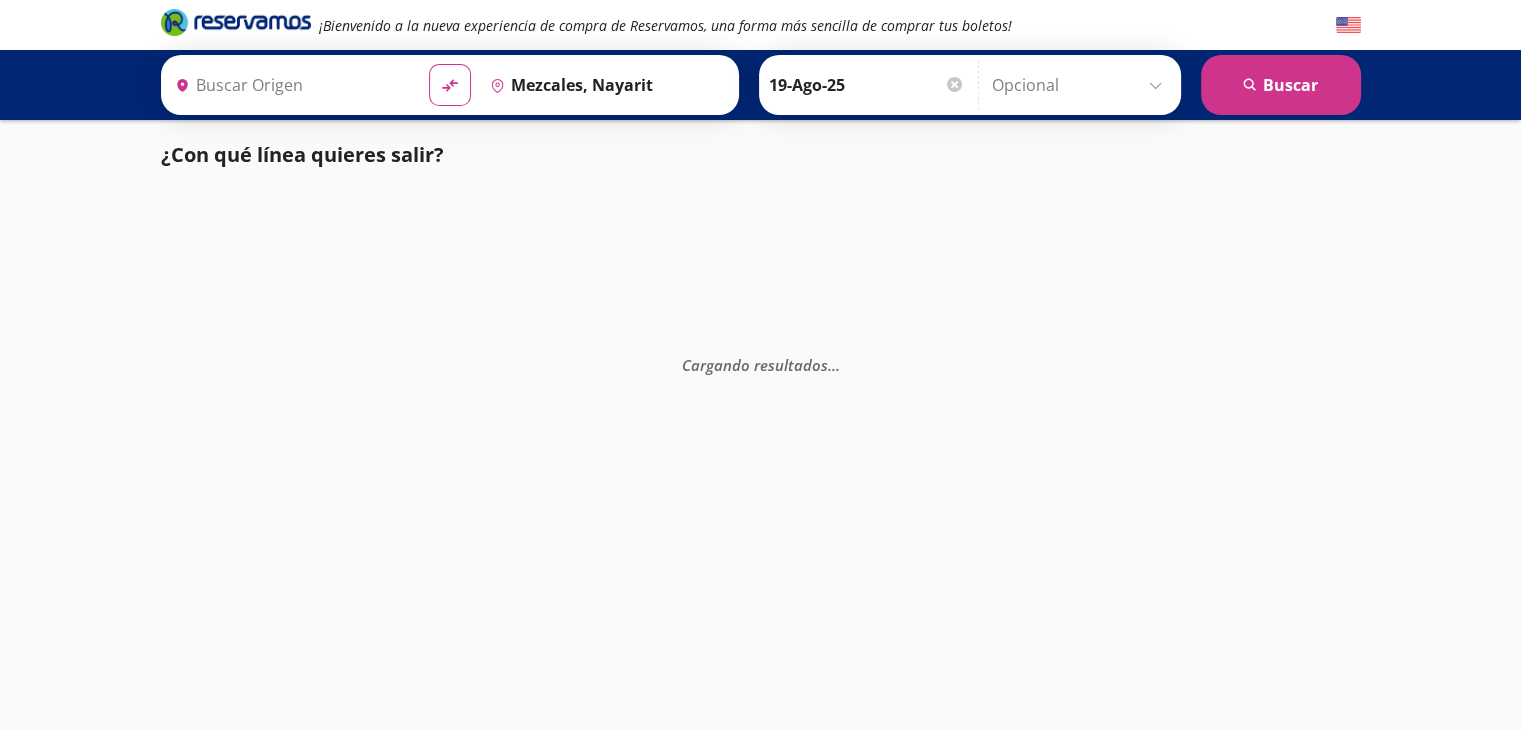 type on "[GEOGRAPHIC_DATA], [GEOGRAPHIC_DATA]" 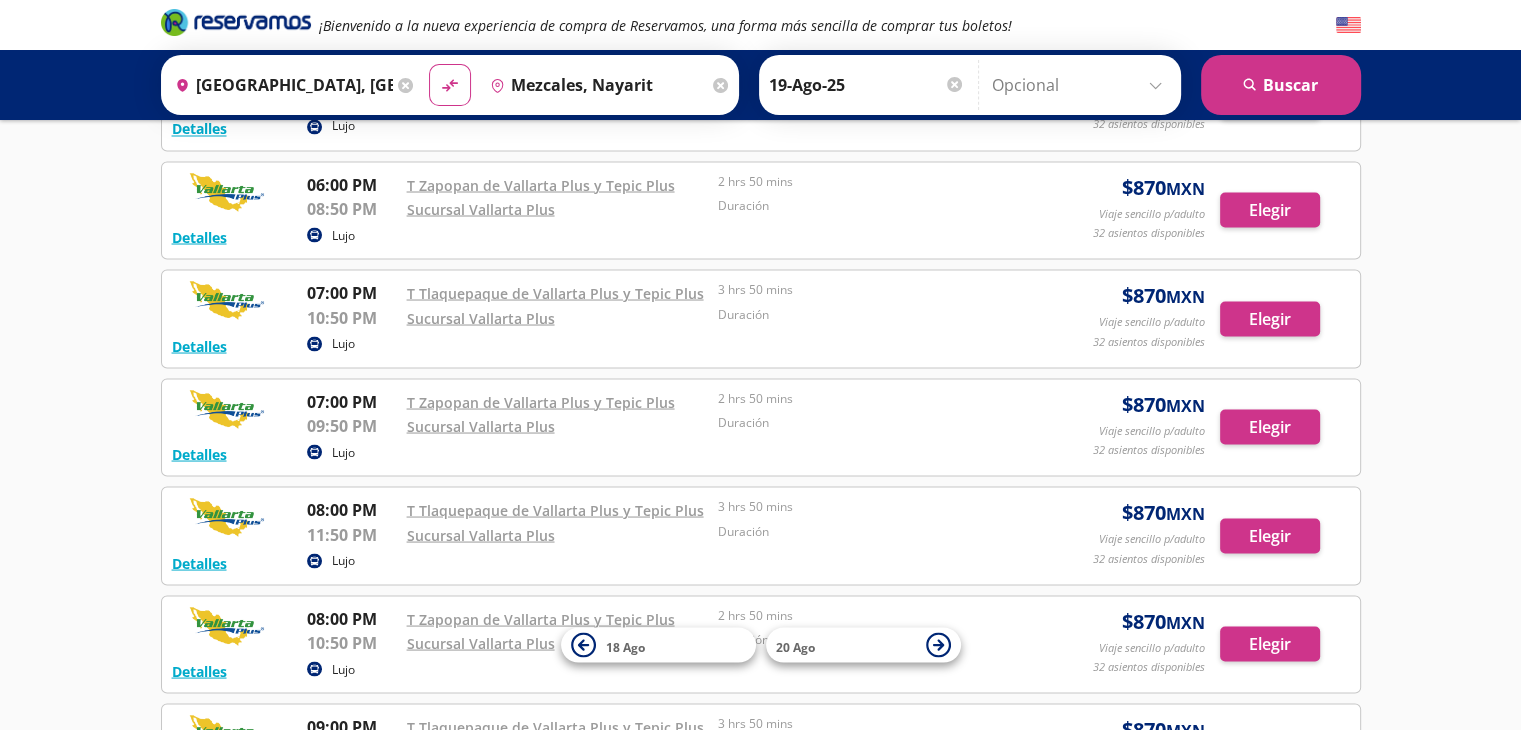 scroll, scrollTop: 3694, scrollLeft: 0, axis: vertical 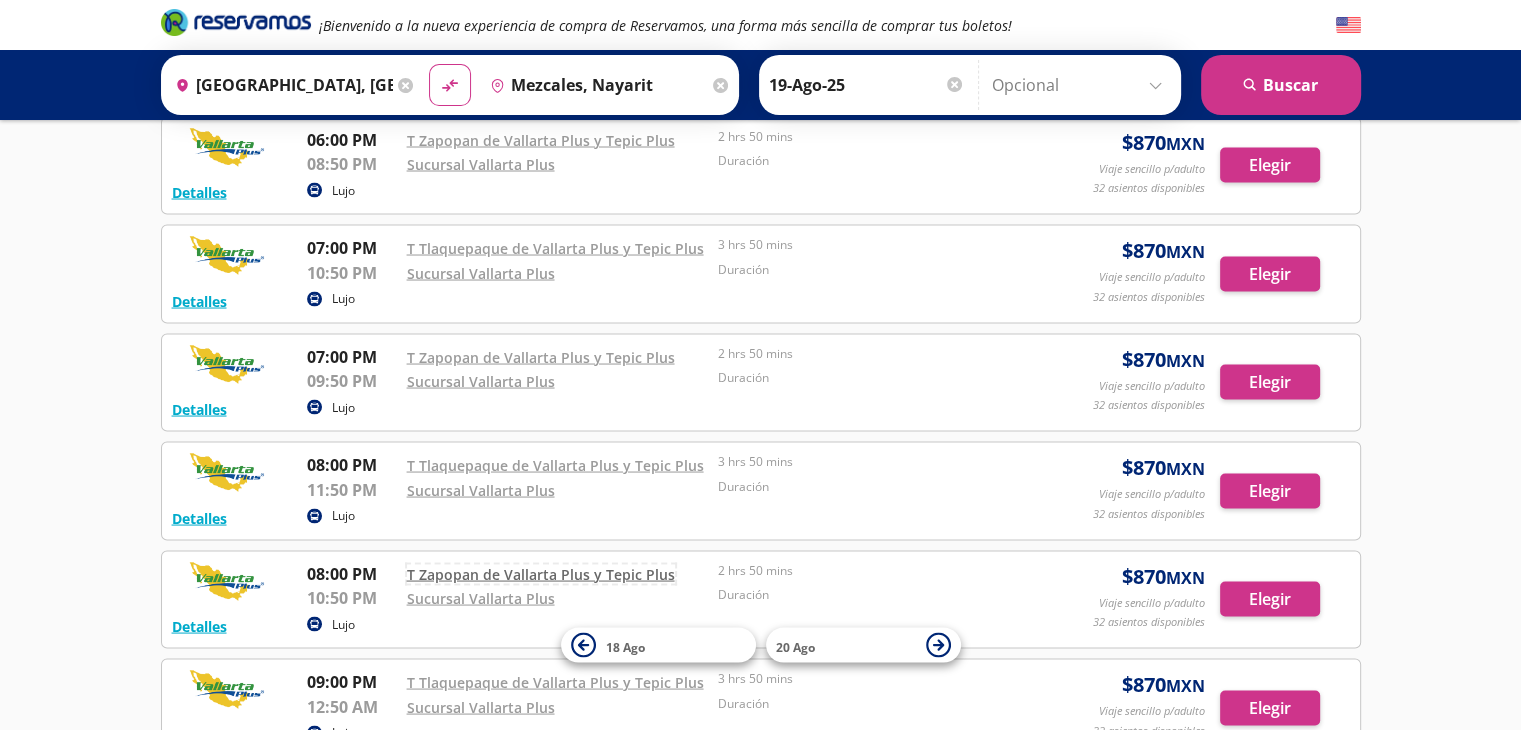 click on "T Zapopan de Vallarta Plus y Tepic Plus" at bounding box center [541, 573] 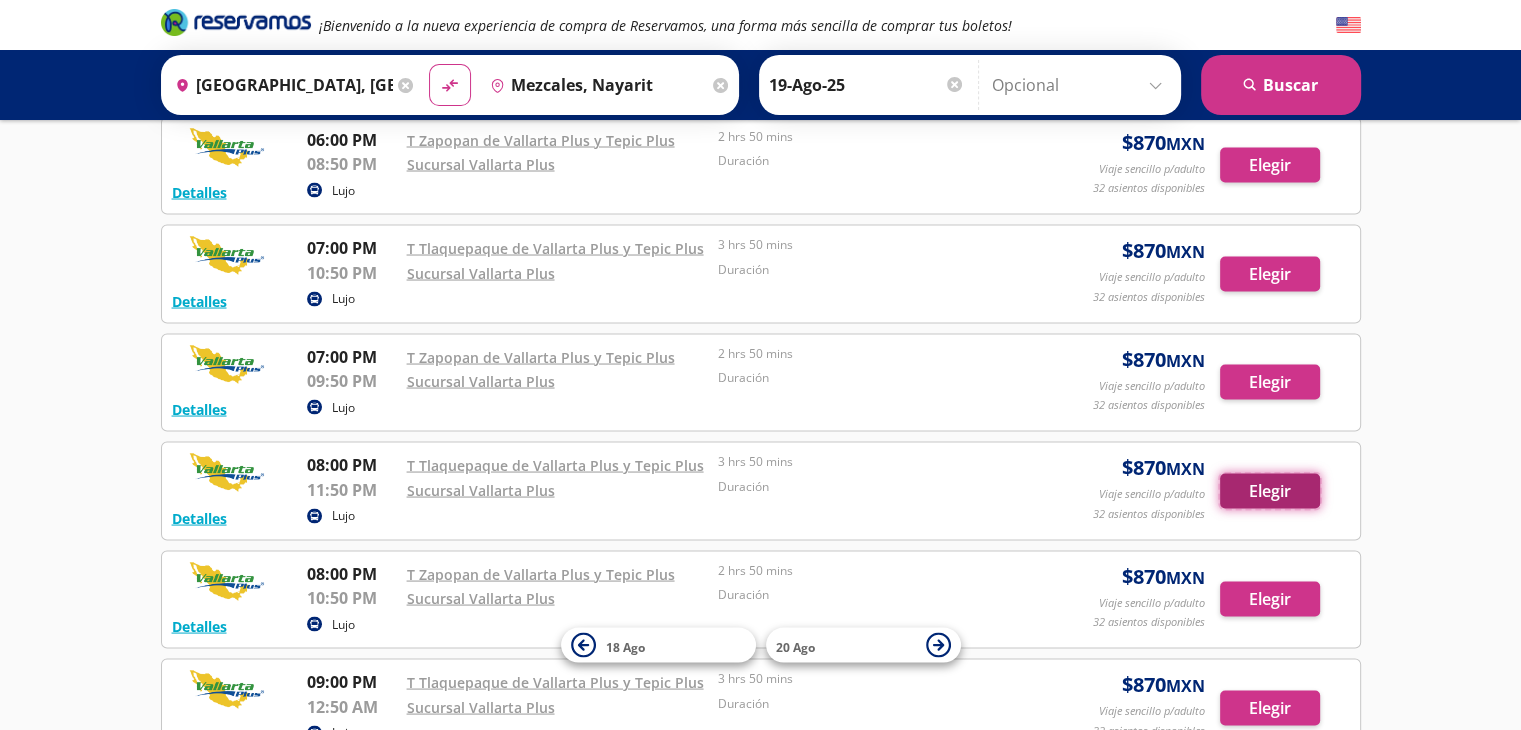 click on "Elegir" at bounding box center [1270, 490] 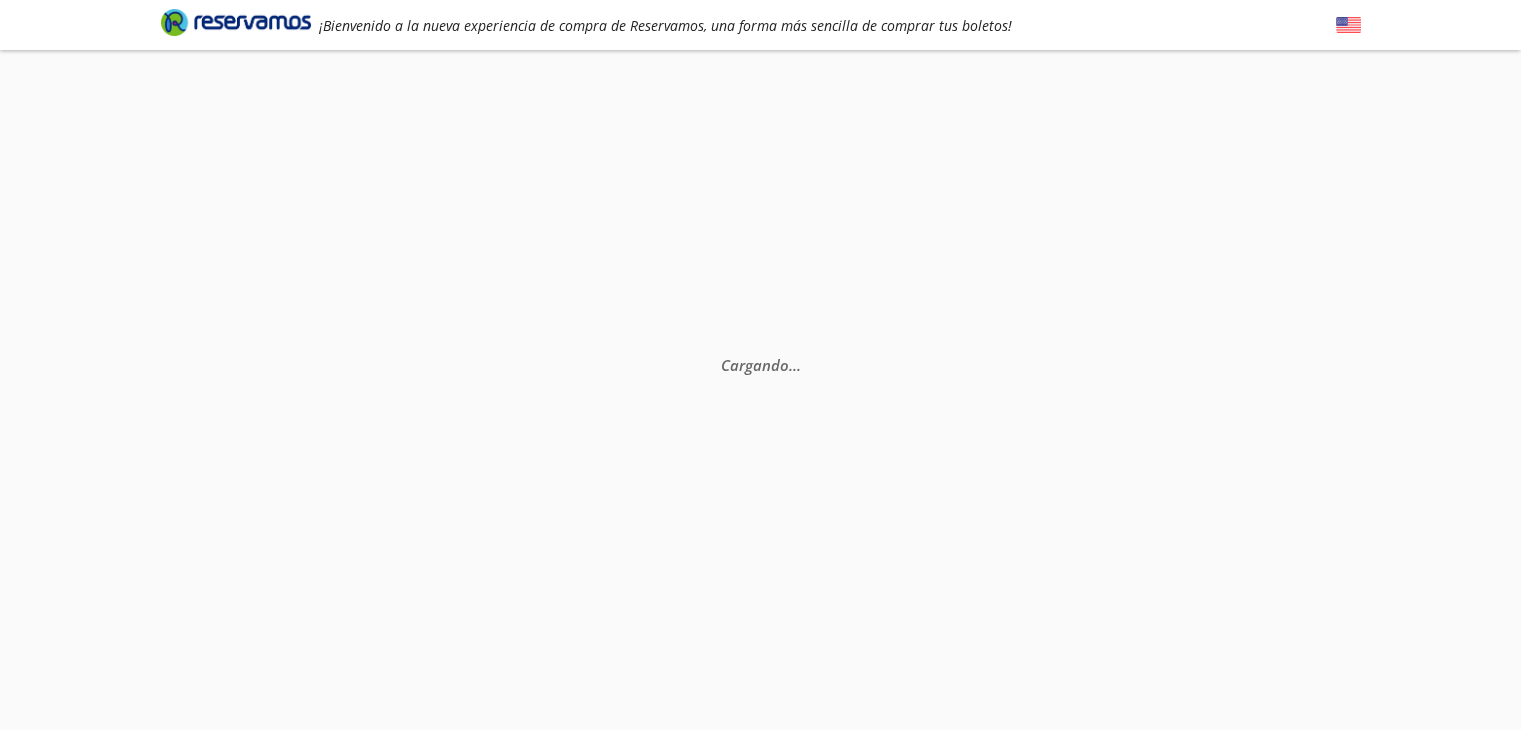 scroll, scrollTop: 0, scrollLeft: 0, axis: both 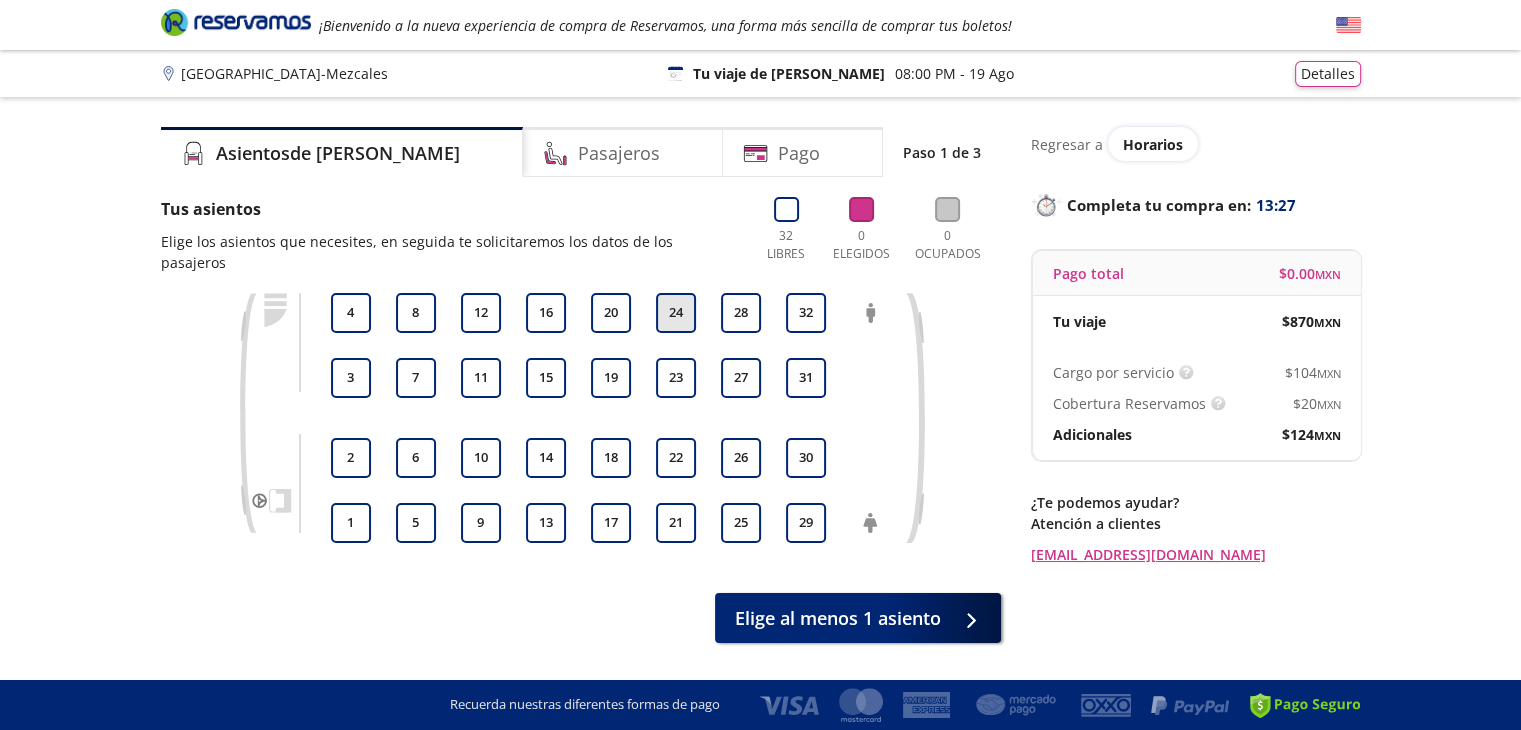 click on "24" at bounding box center (676, 313) 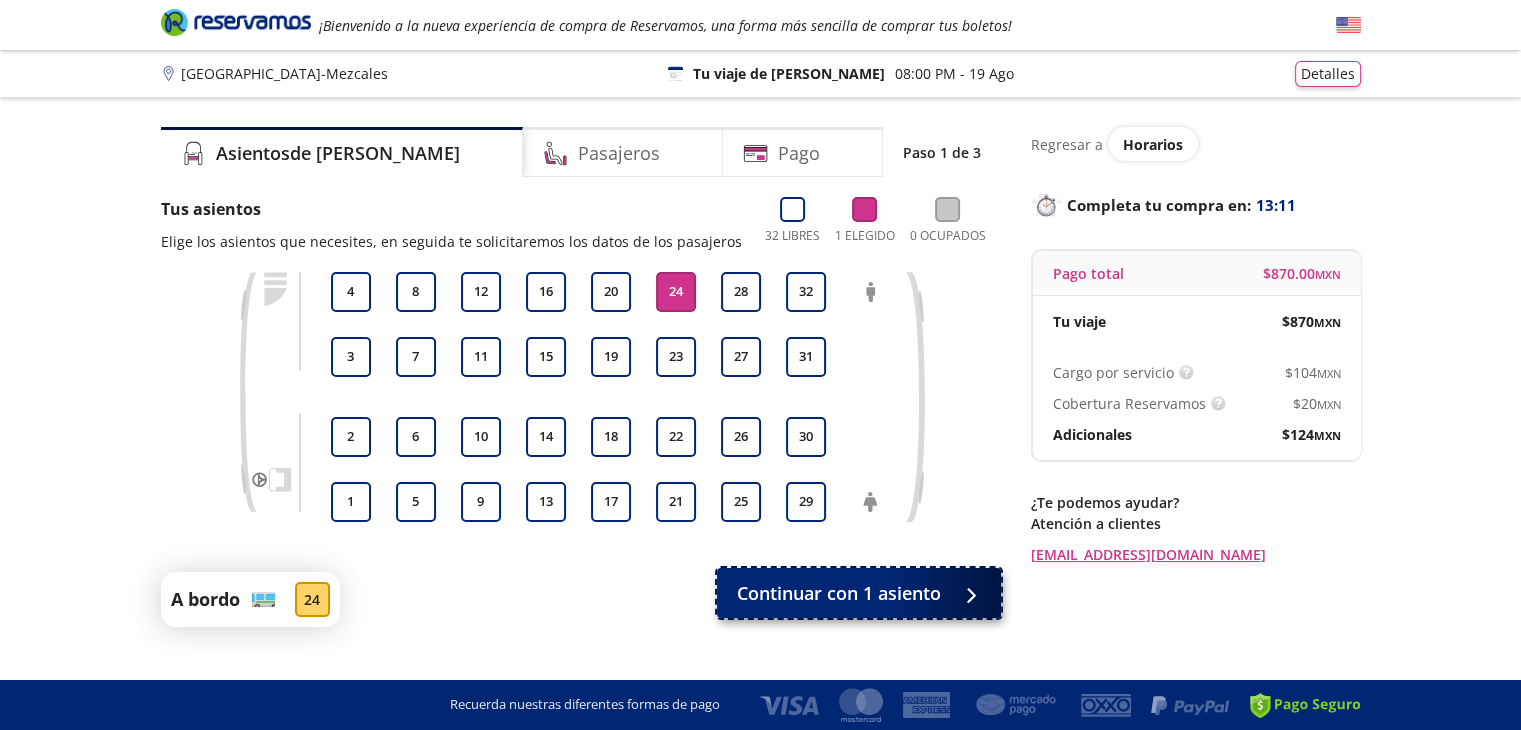 click on "Continuar con 1 asiento" at bounding box center [859, 593] 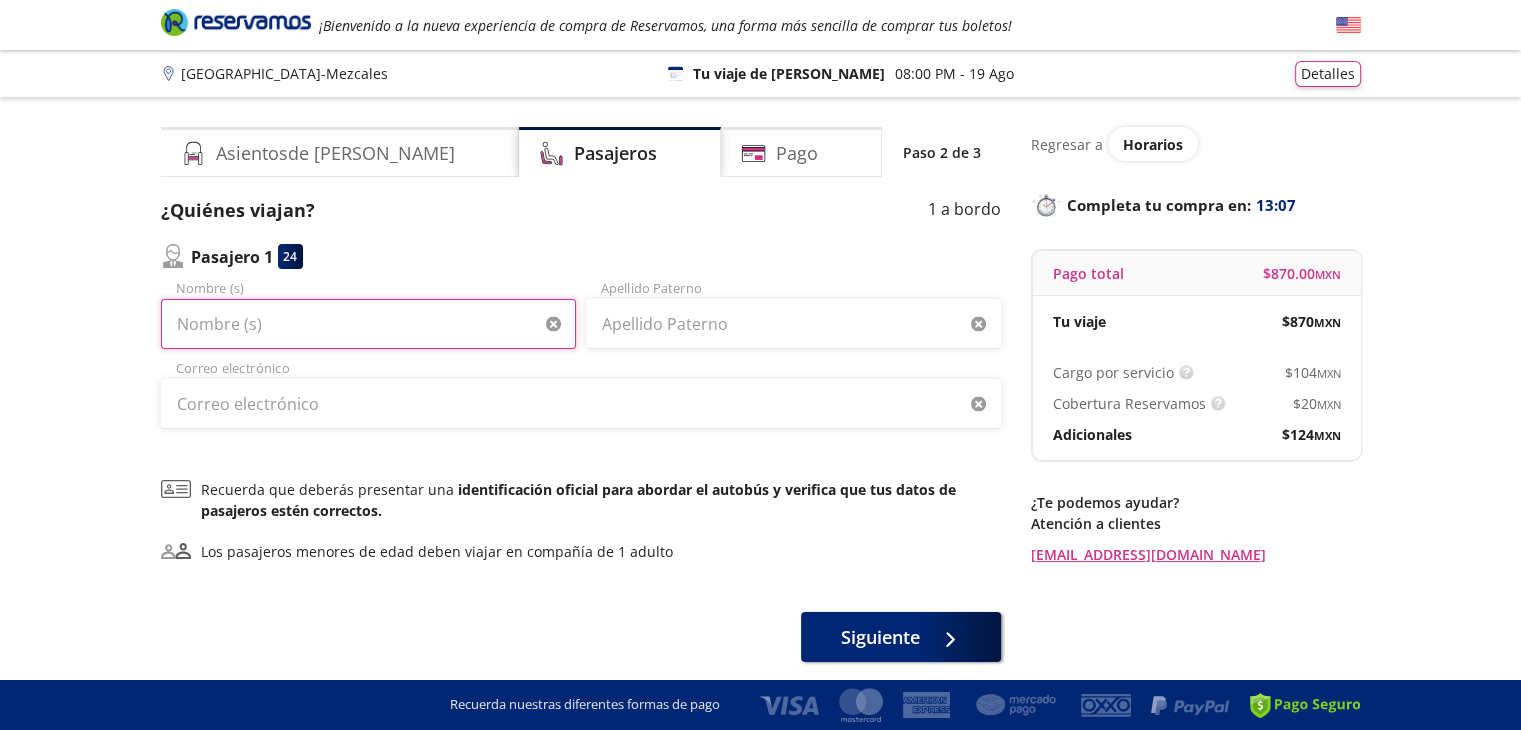 click on "Nombre (s)" at bounding box center (368, 324) 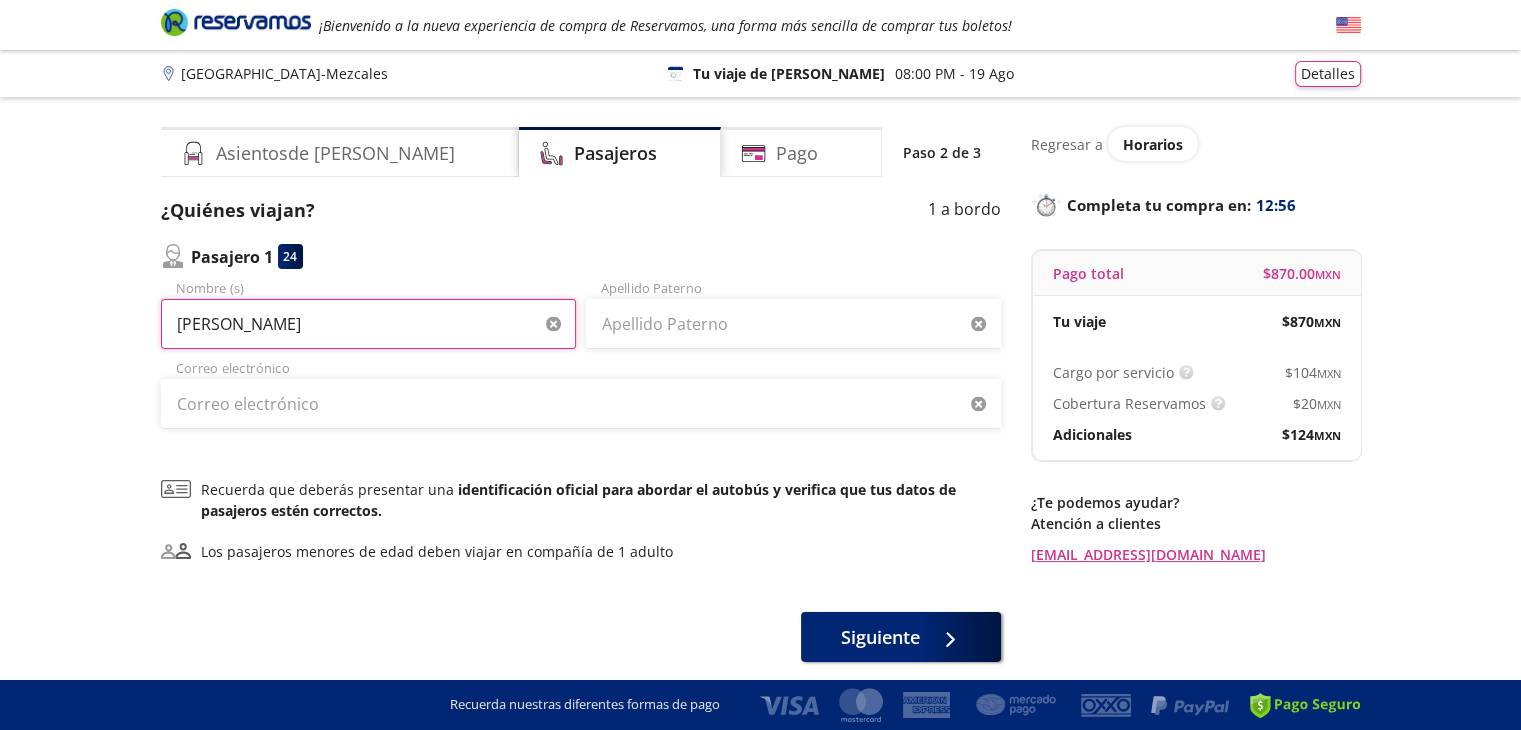 type on "[PERSON_NAME]" 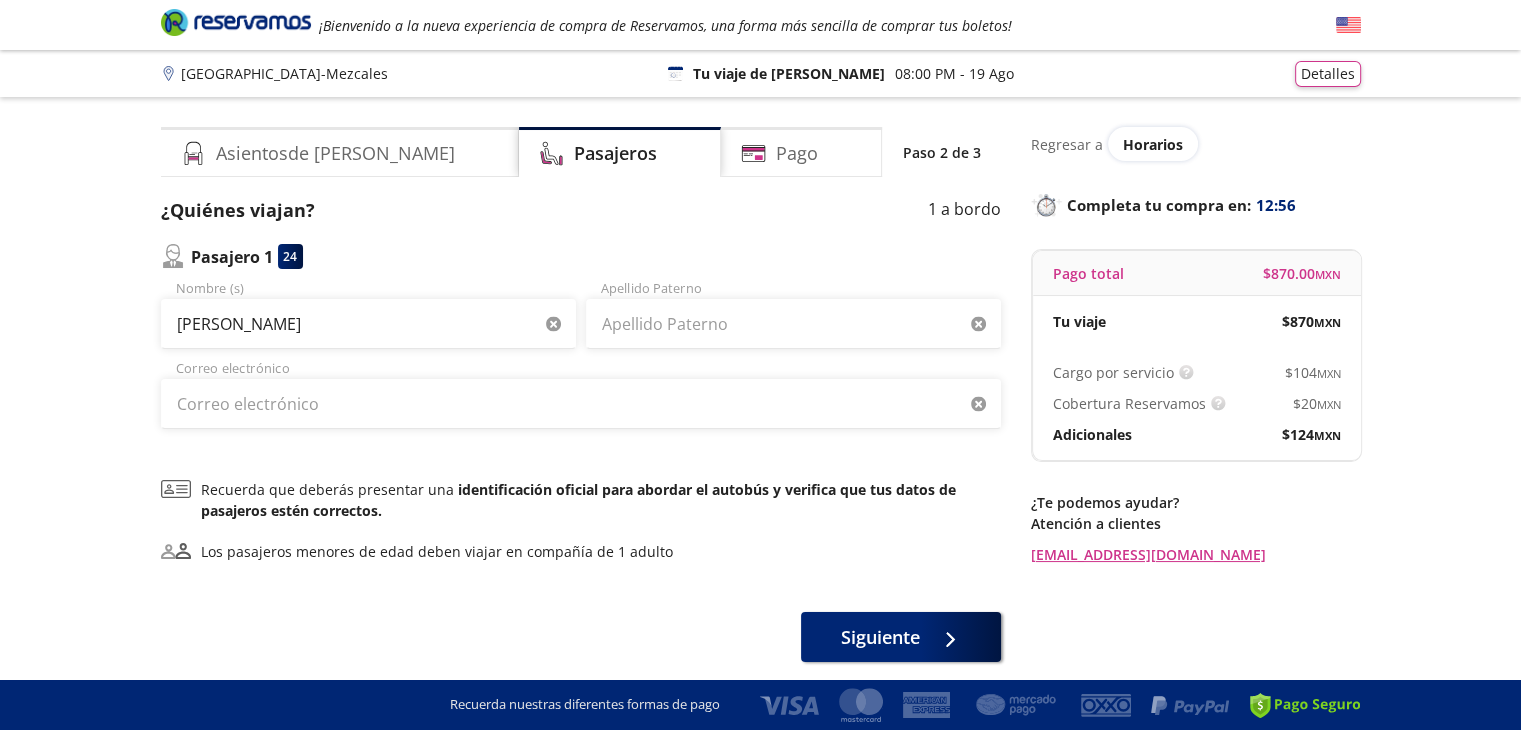 type 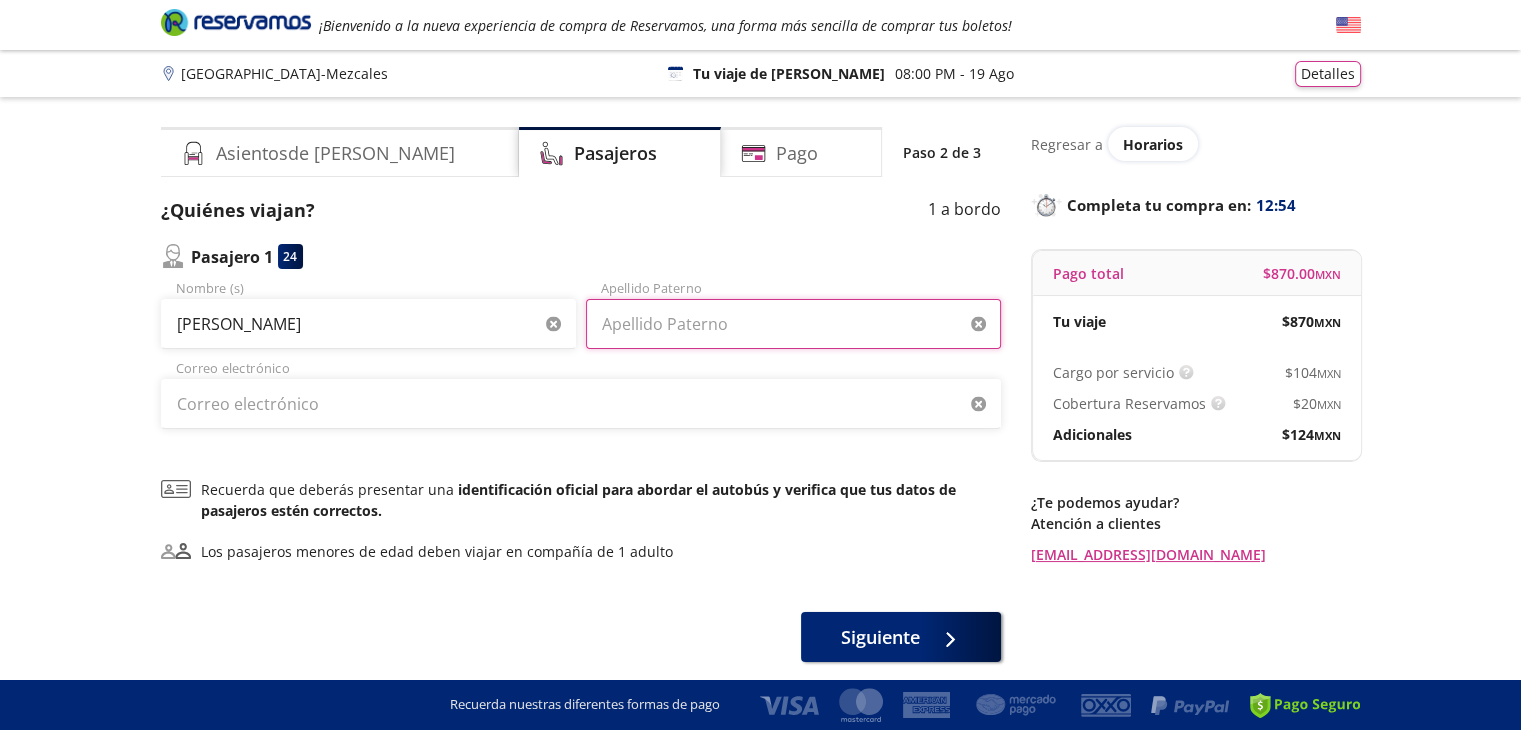 click on "Apellido Paterno" at bounding box center (793, 324) 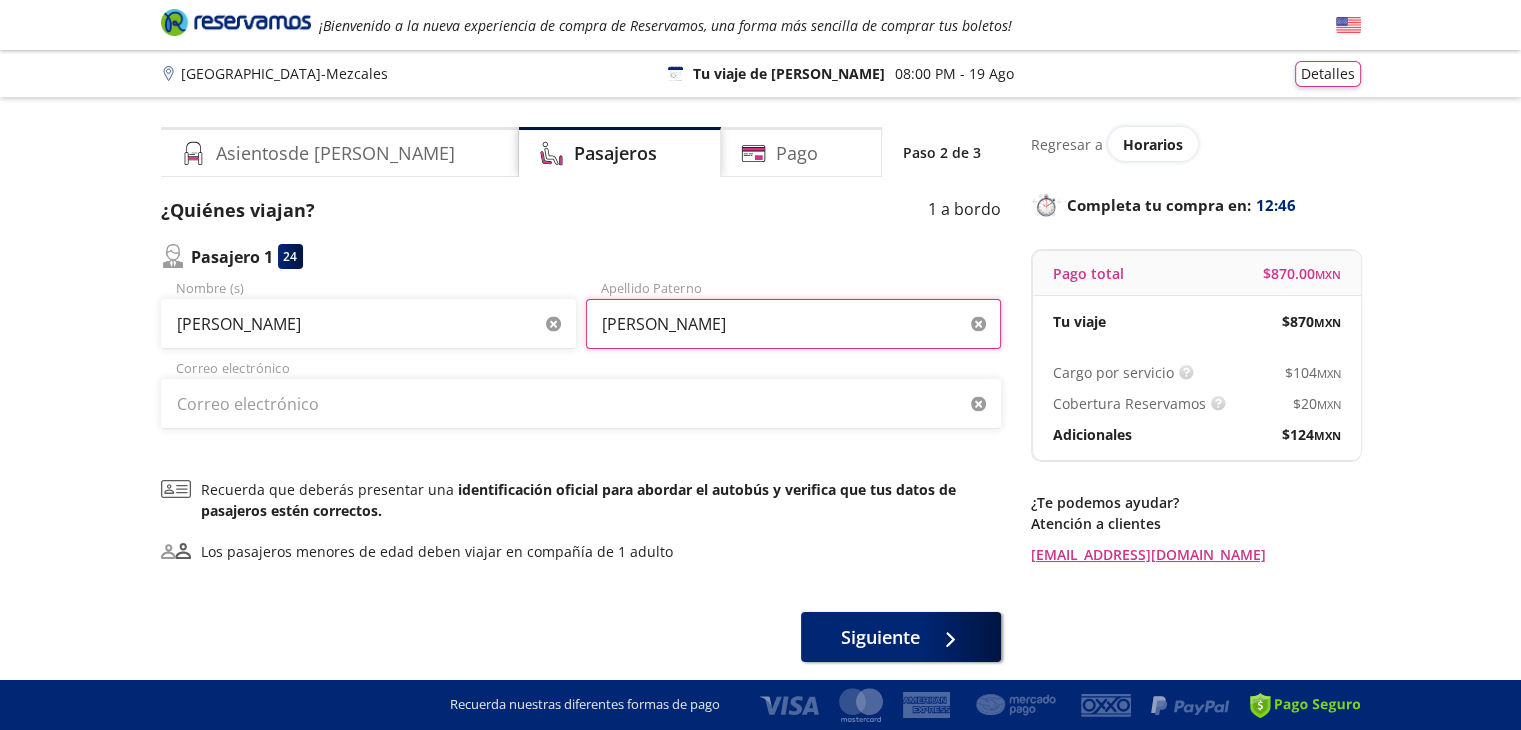 type on "[PERSON_NAME]" 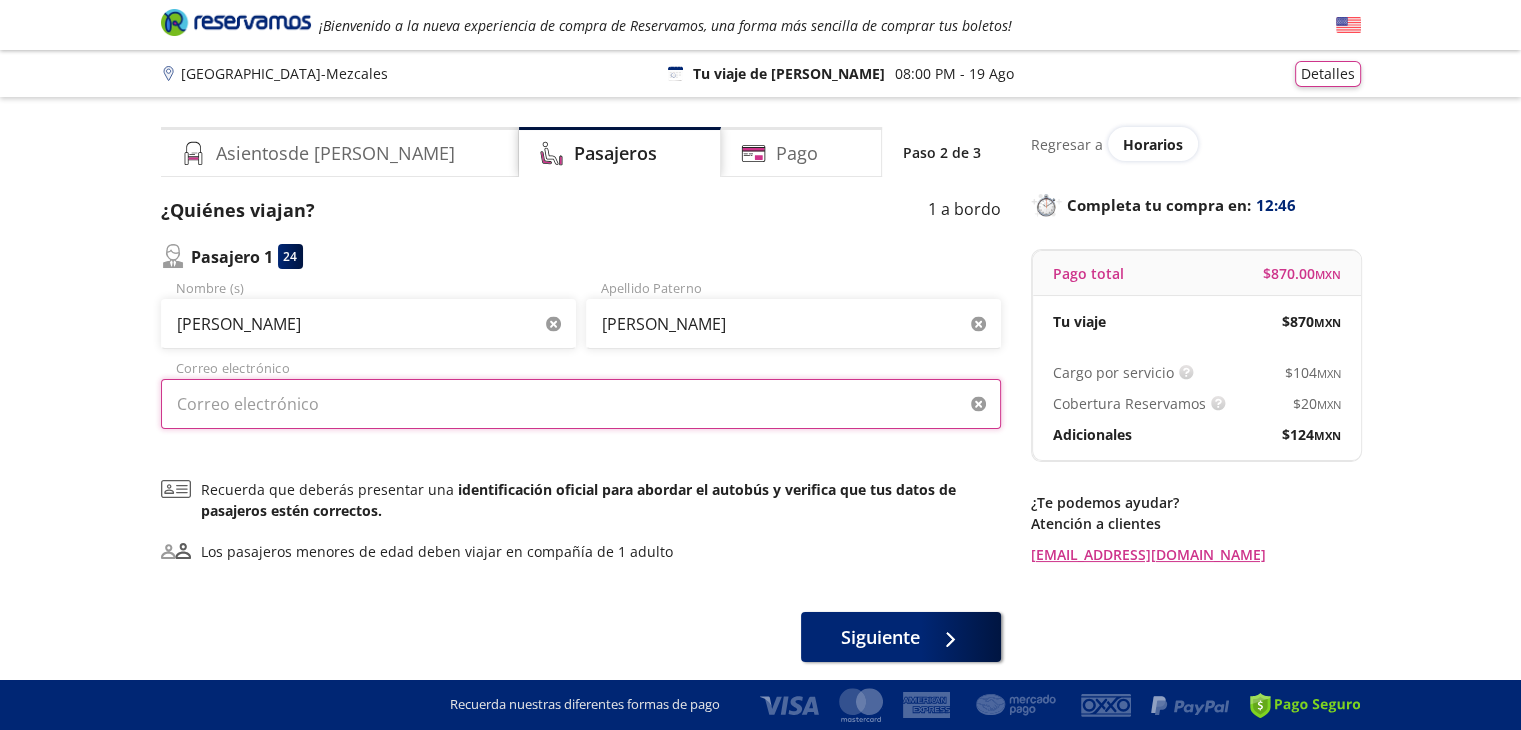 click on "Correo electrónico" at bounding box center (581, 404) 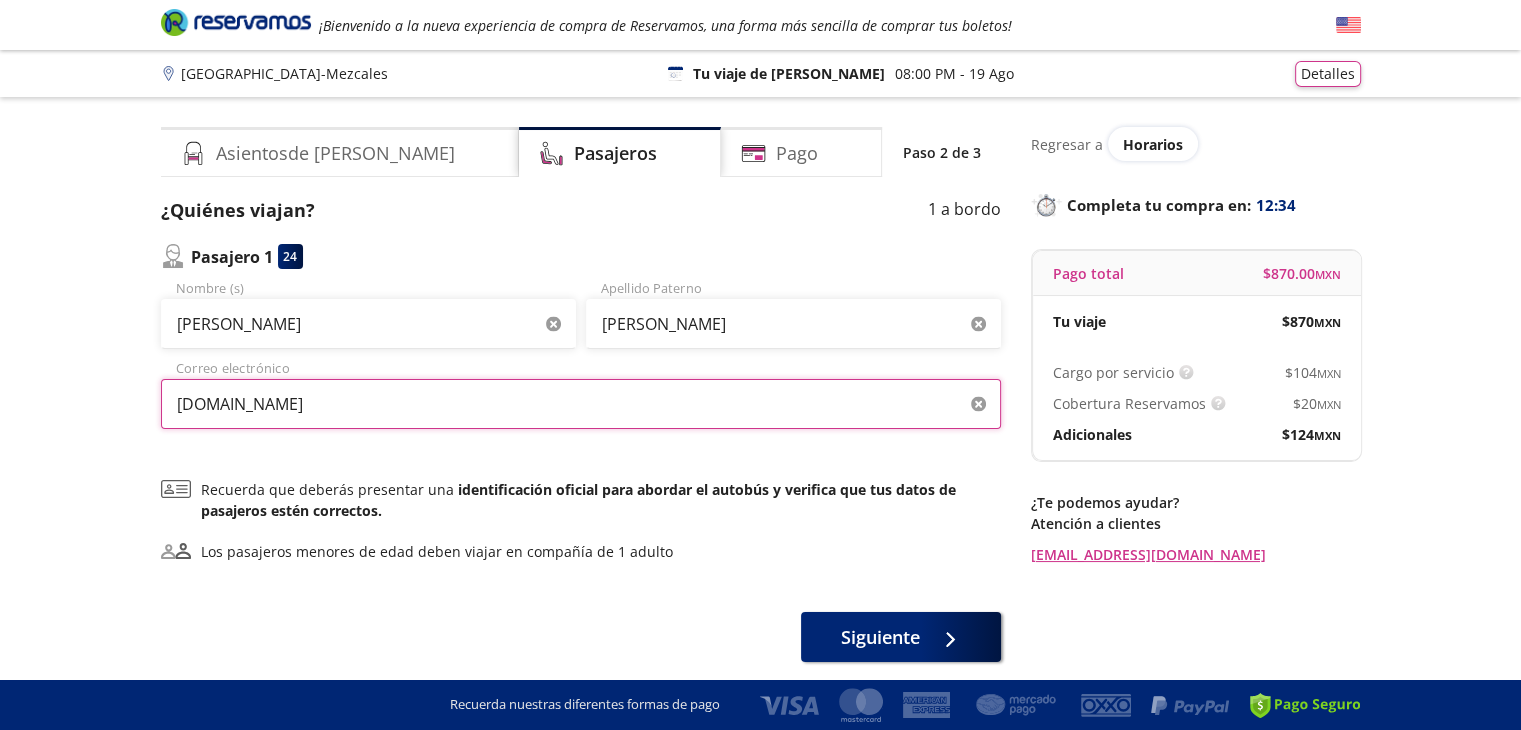 click on "[DOMAIN_NAME]" at bounding box center (581, 404) 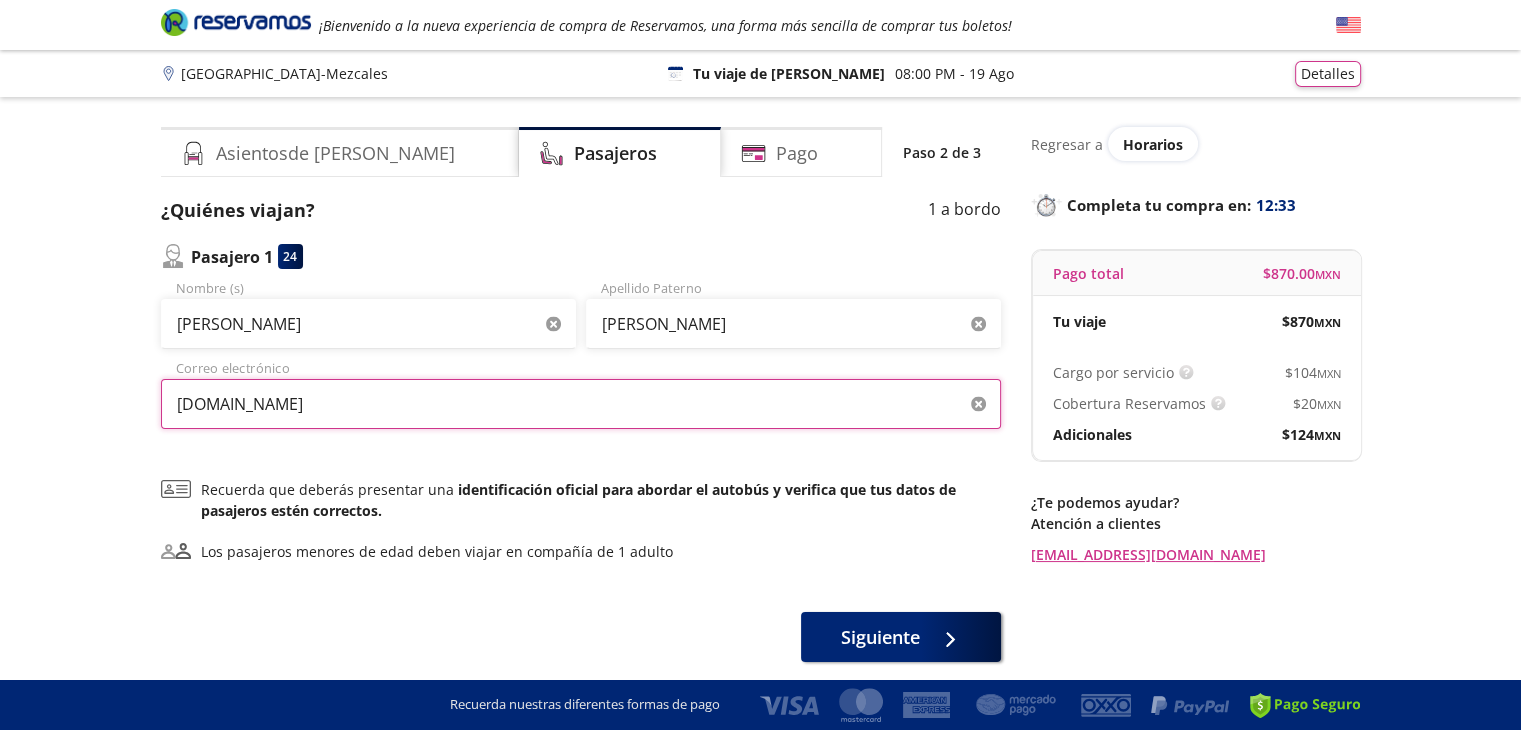 click on "[DOMAIN_NAME]" at bounding box center (581, 404) 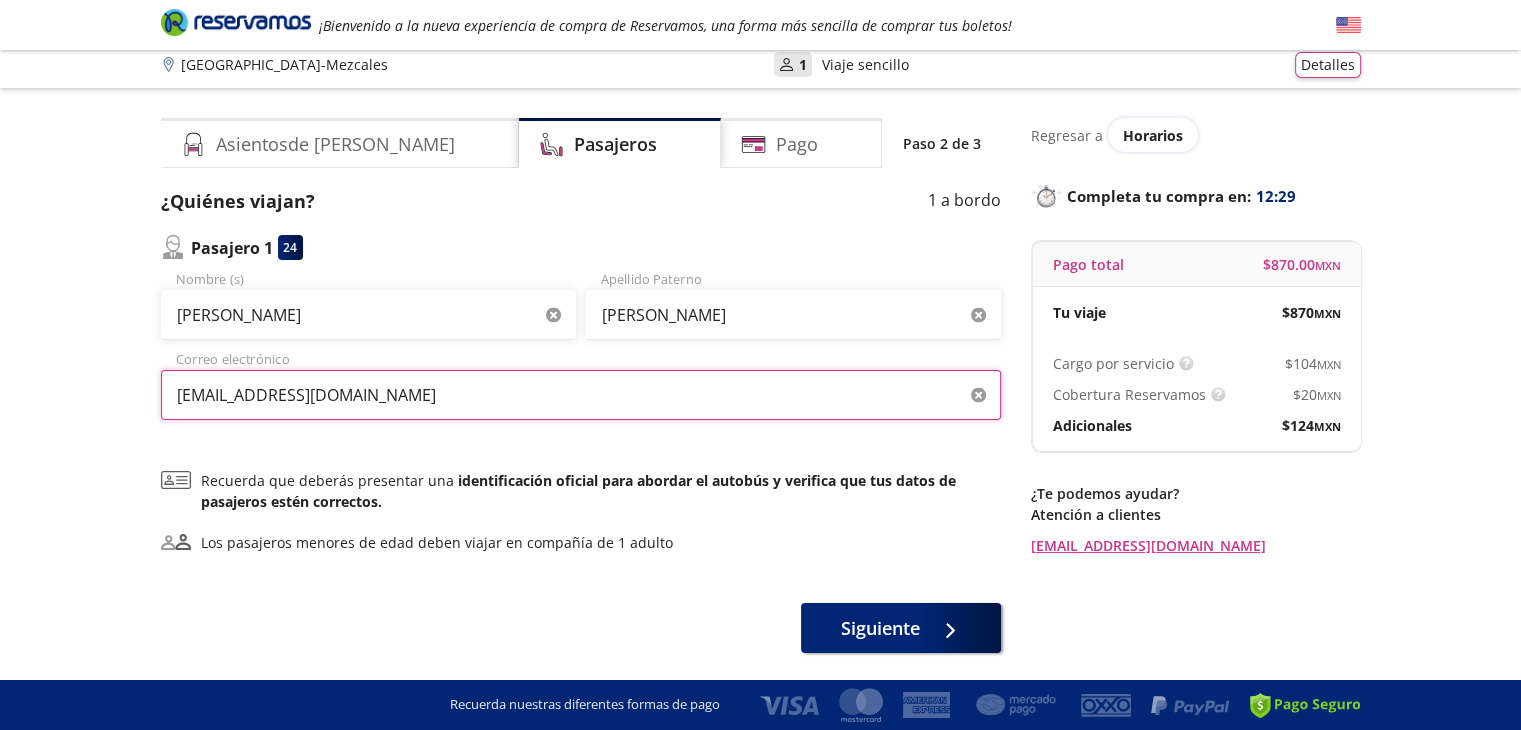 scroll, scrollTop: 73, scrollLeft: 0, axis: vertical 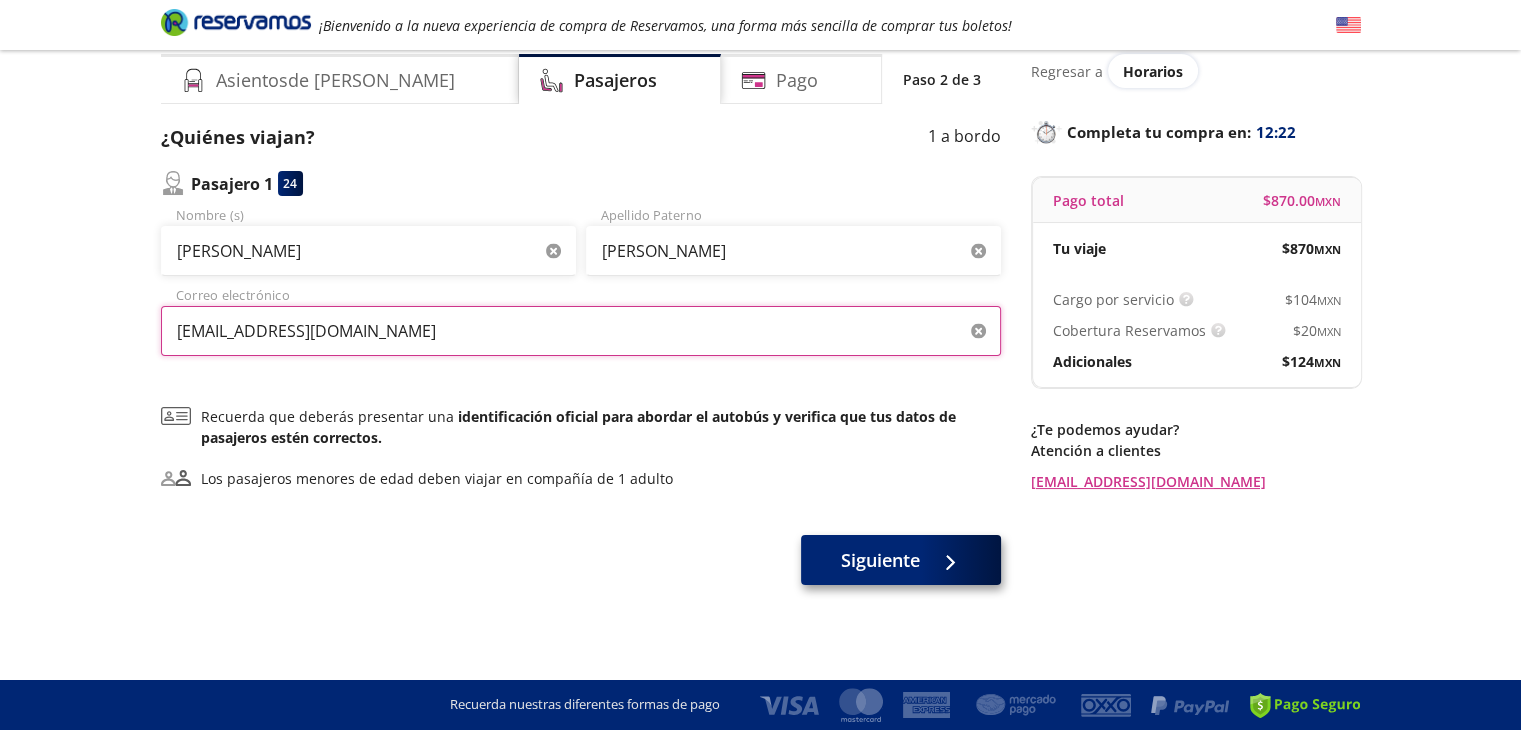 type on "[EMAIL_ADDRESS][DOMAIN_NAME]" 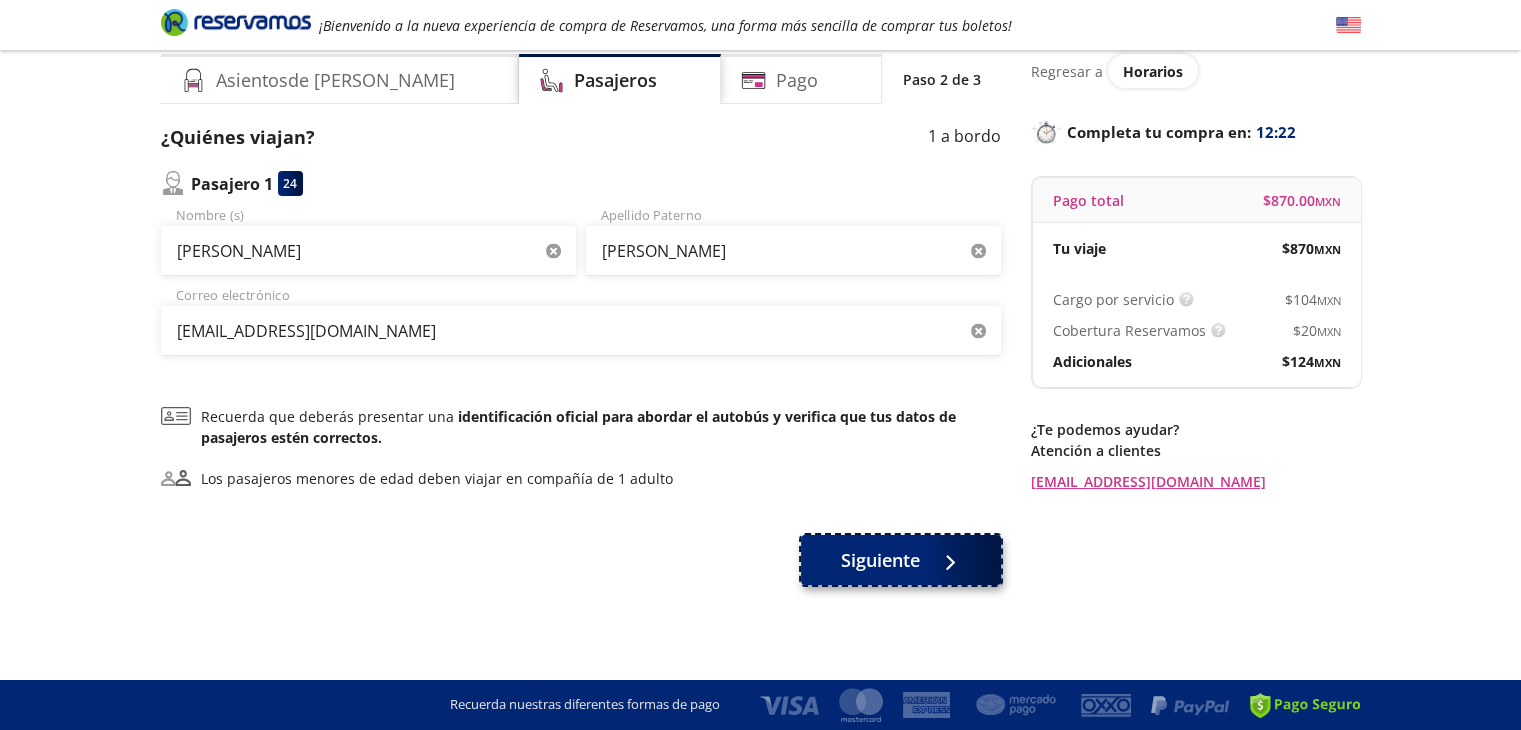 click on "Siguiente" at bounding box center (880, 560) 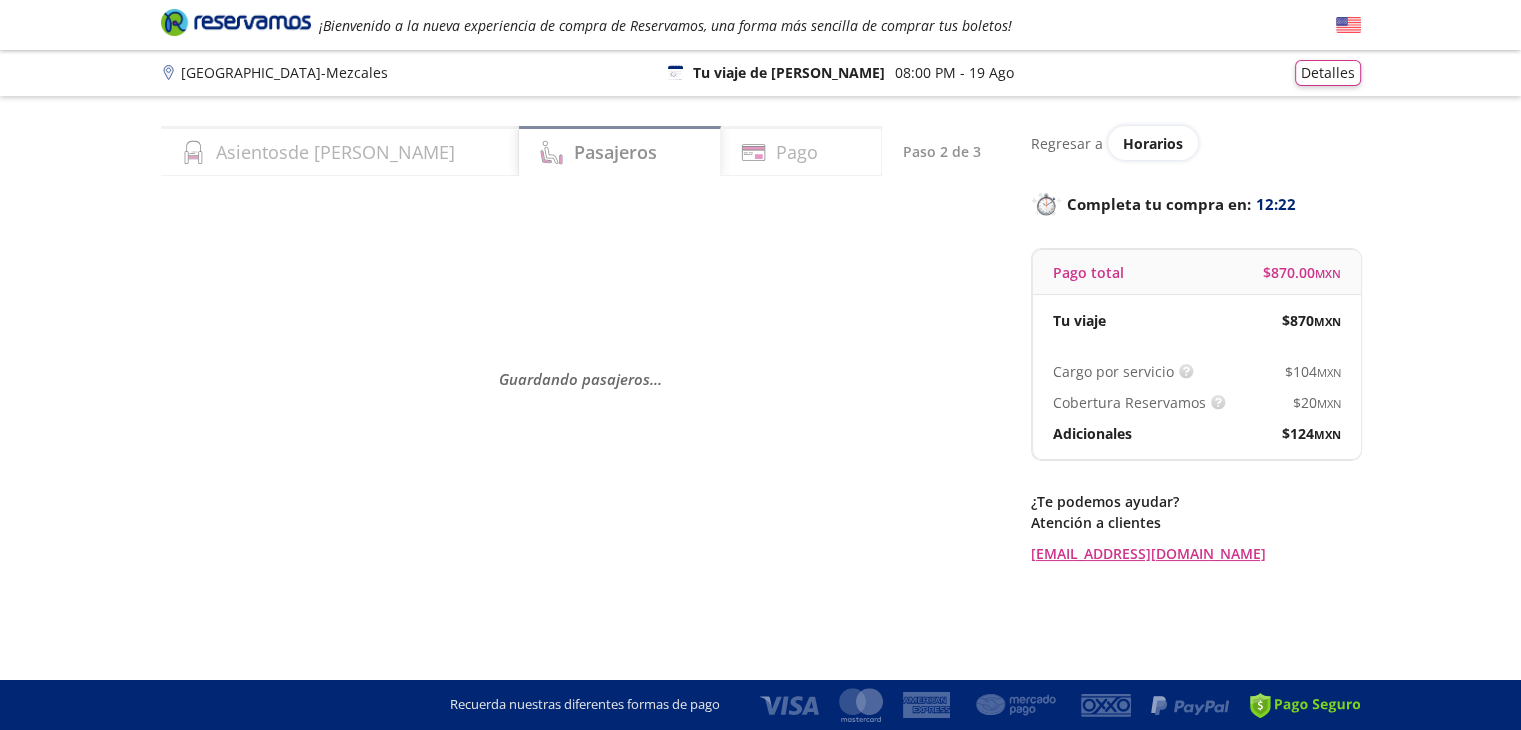 scroll, scrollTop: 0, scrollLeft: 0, axis: both 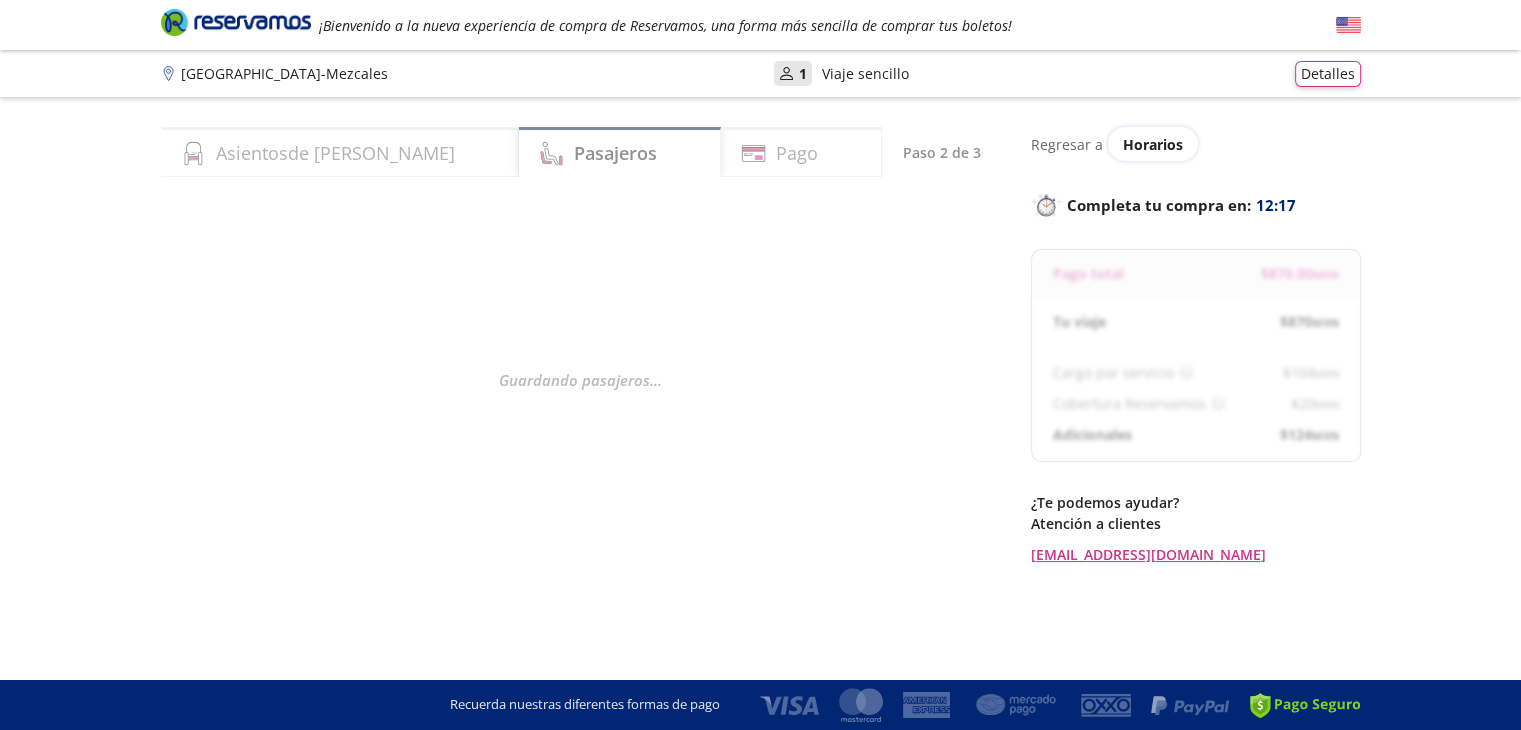 select on "MX" 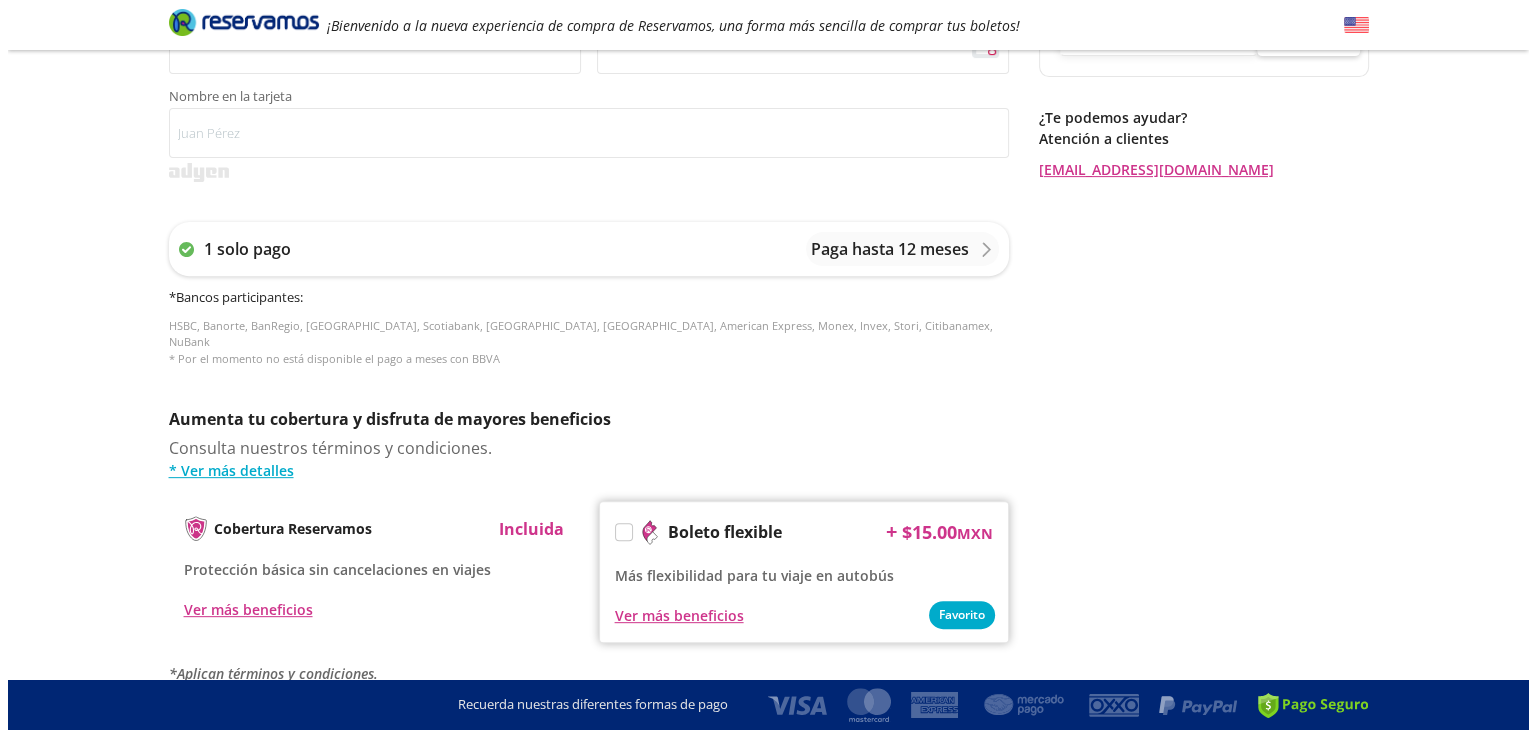 scroll, scrollTop: 672, scrollLeft: 0, axis: vertical 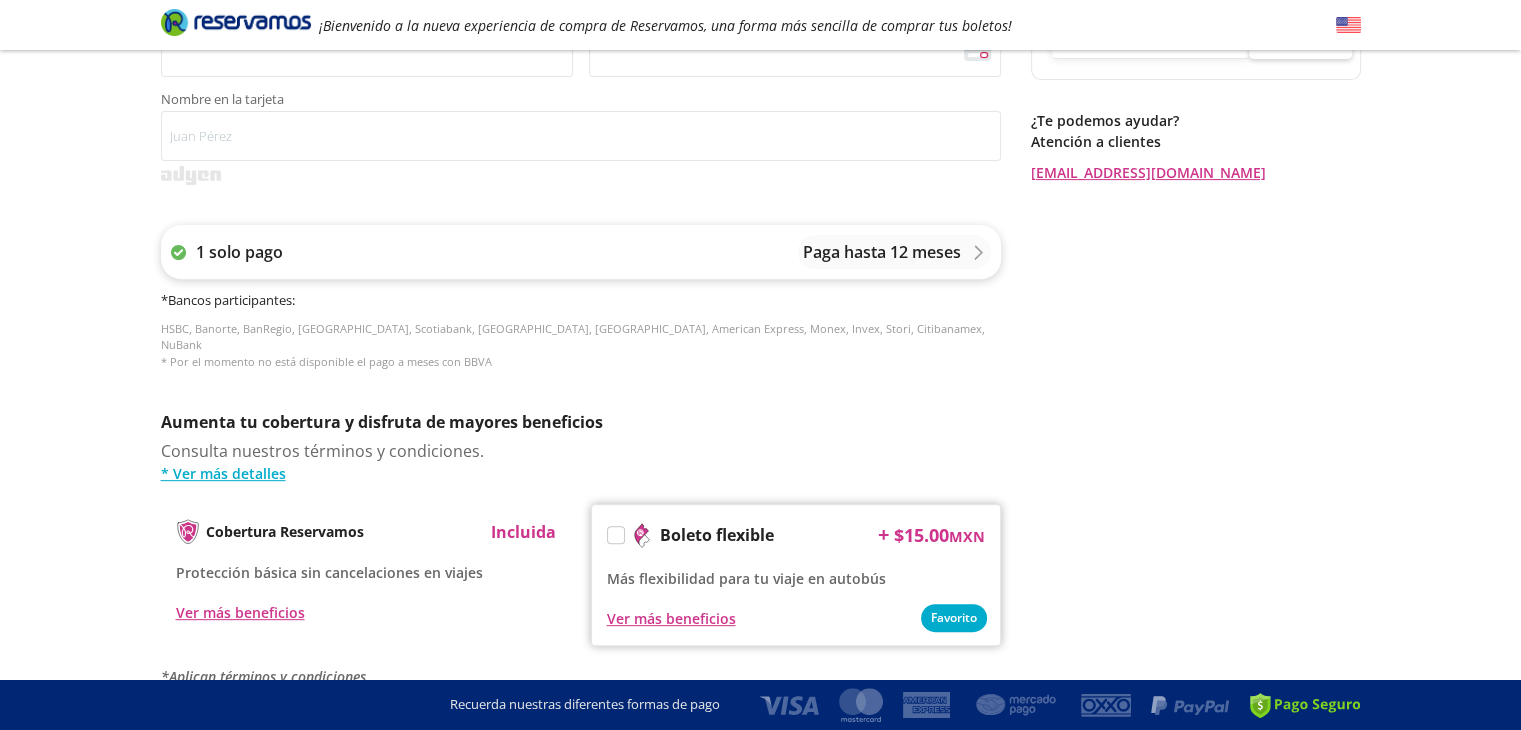 click on "Paga hasta 12 meses" at bounding box center (882, 252) 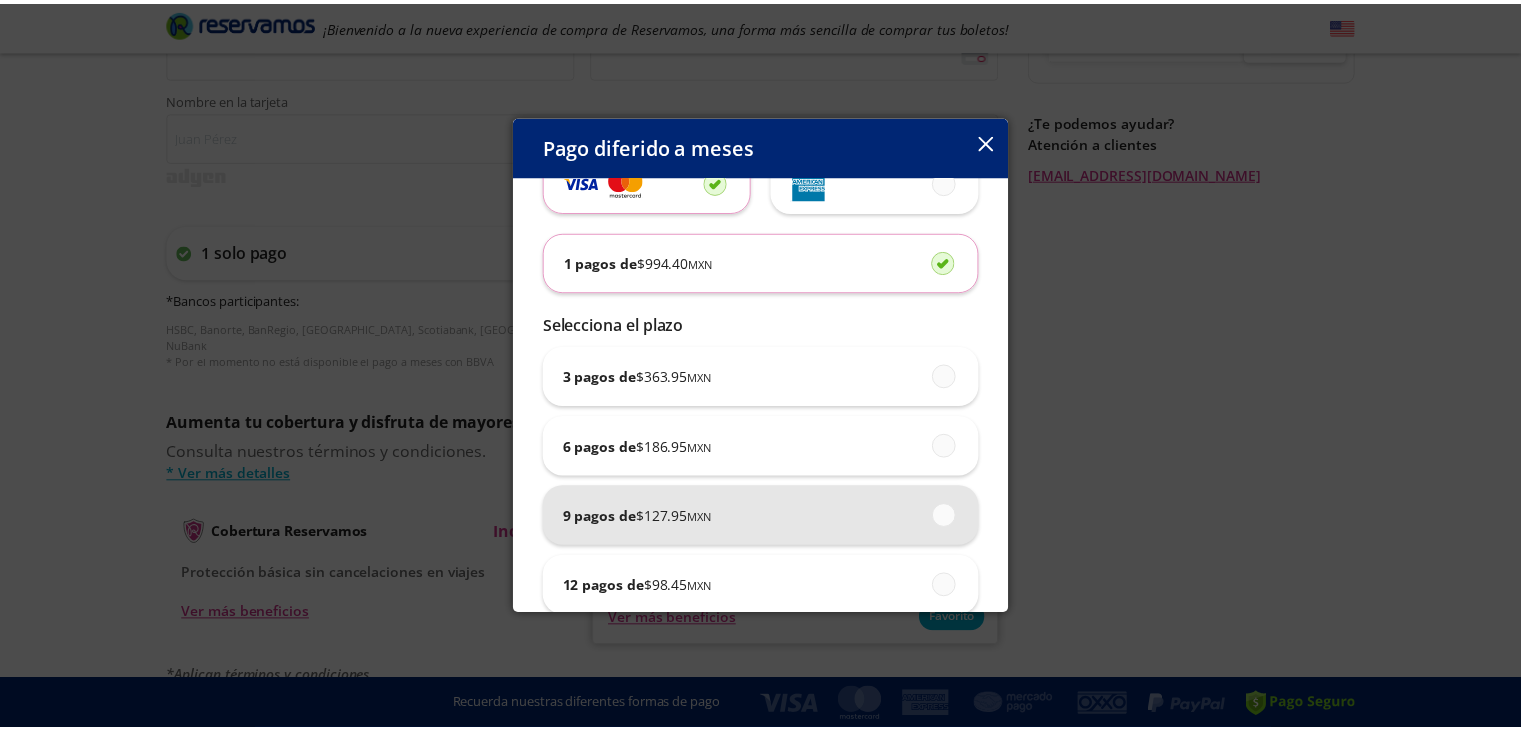 scroll, scrollTop: 100, scrollLeft: 0, axis: vertical 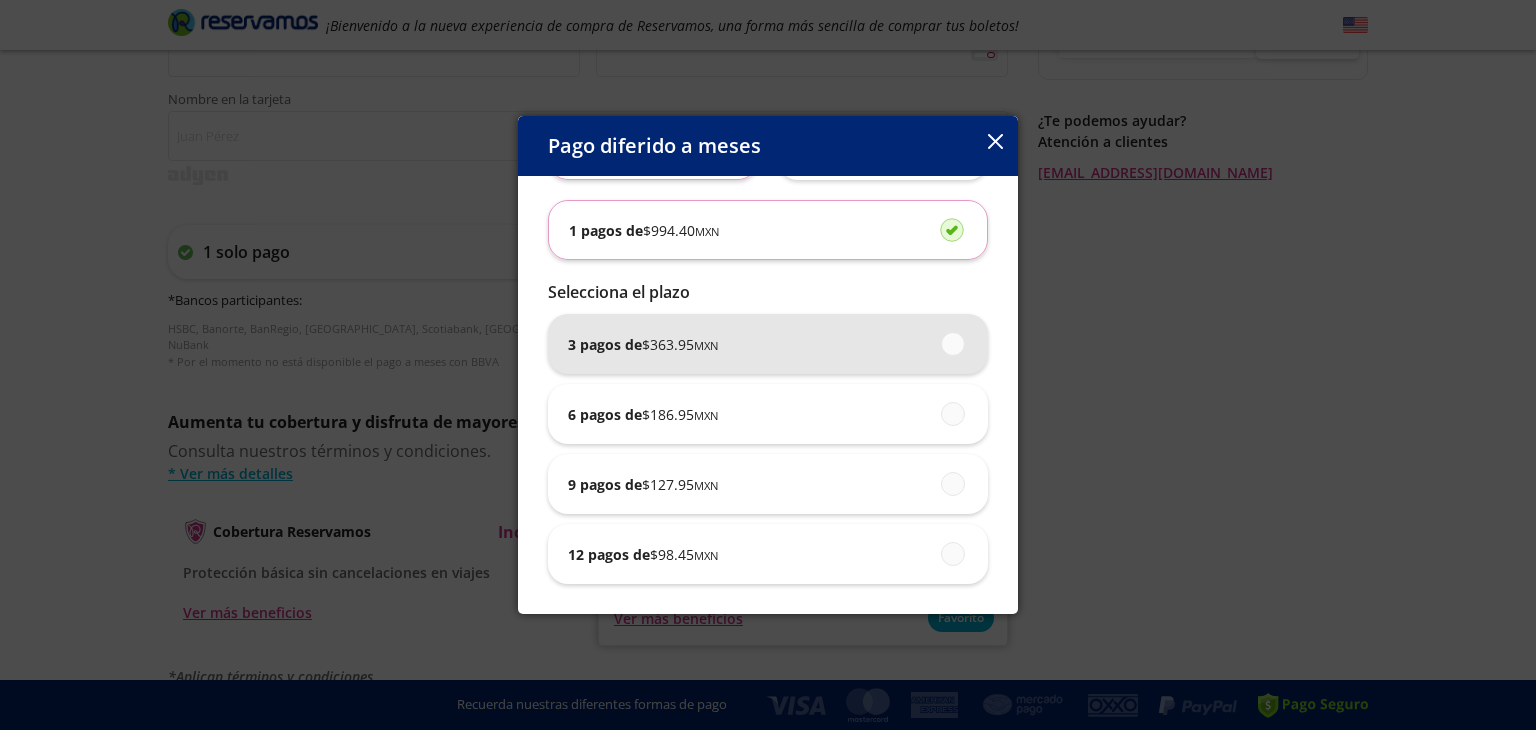 click on "3 pagos de  $ 363.95  MXN" at bounding box center [768, 344] 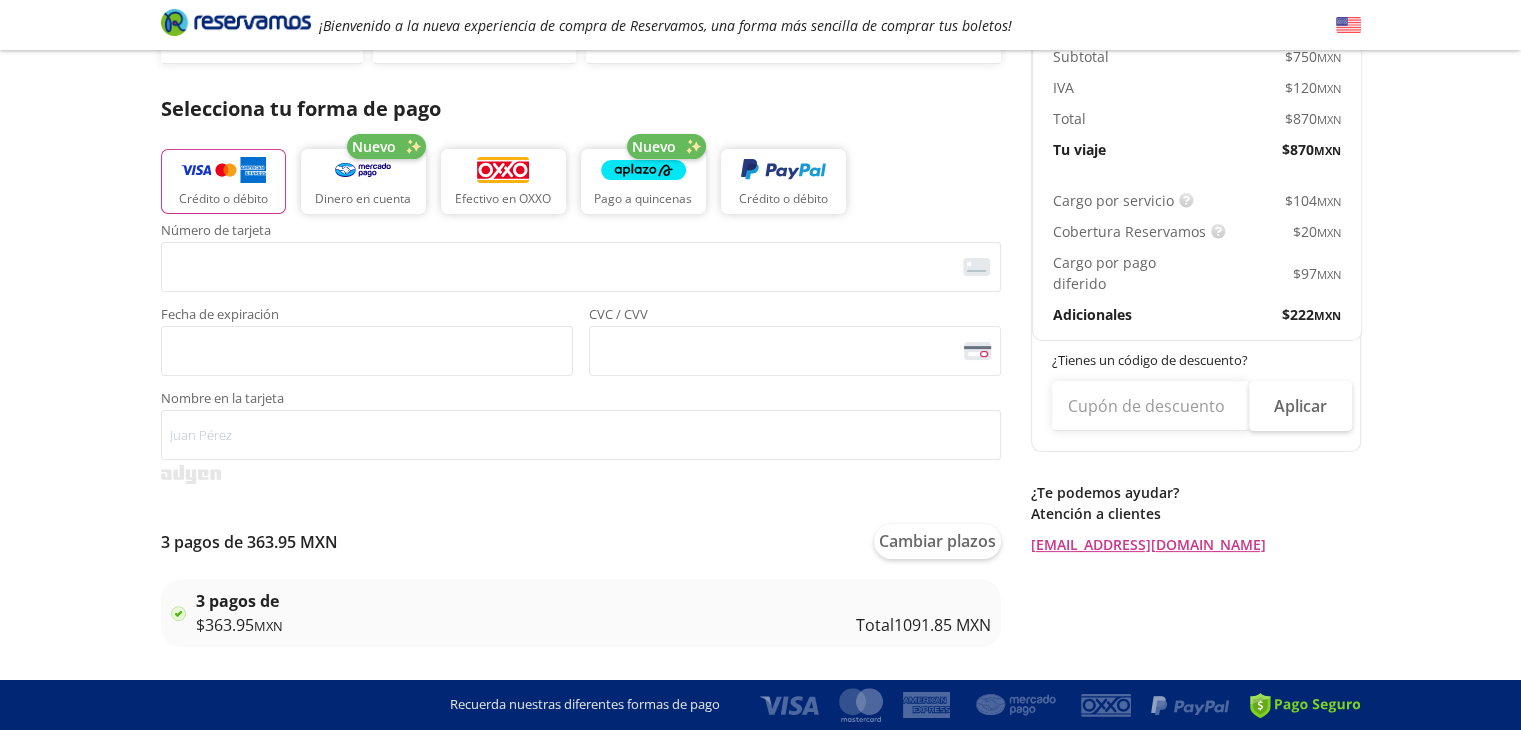 scroll, scrollTop: 166, scrollLeft: 0, axis: vertical 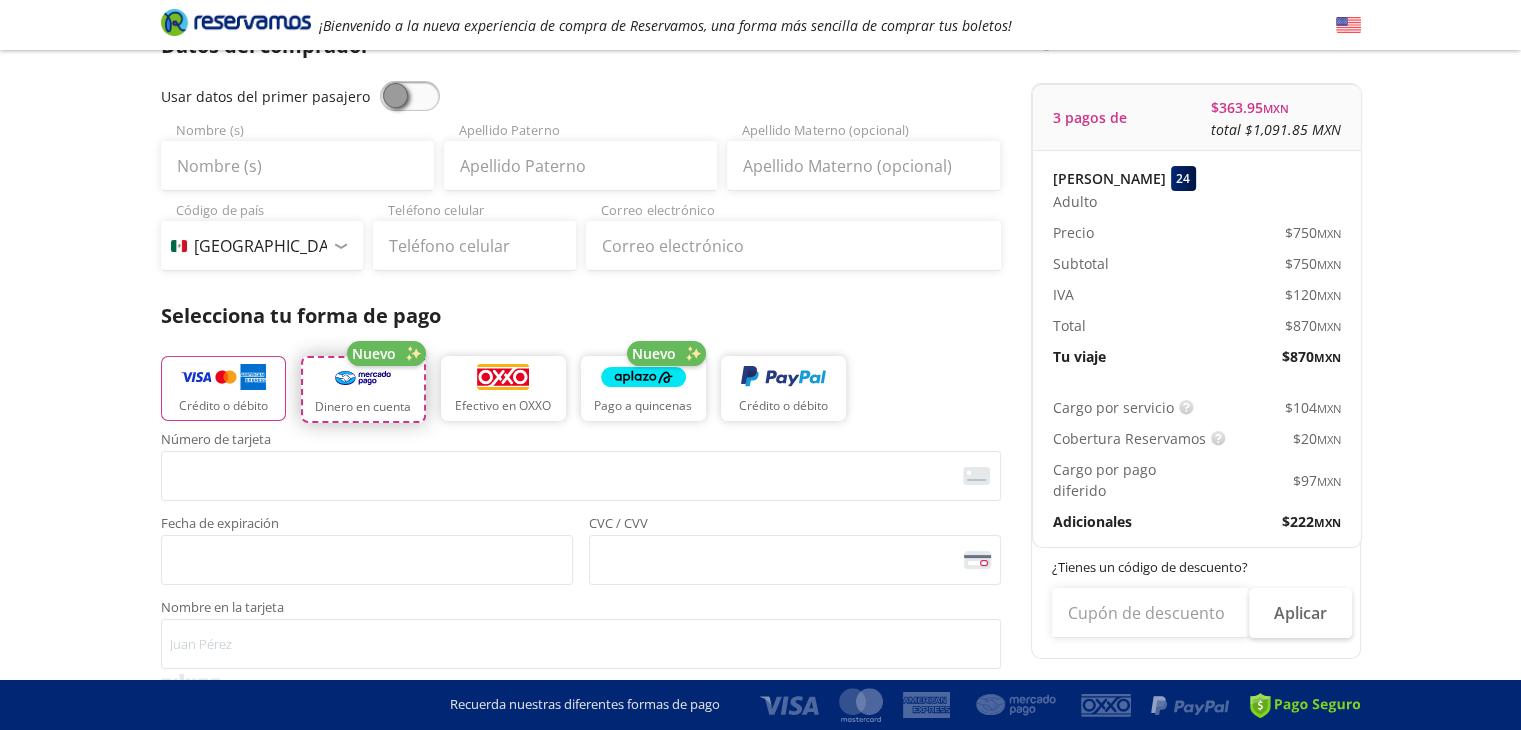 click on "Dinero en cuenta" at bounding box center [363, 407] 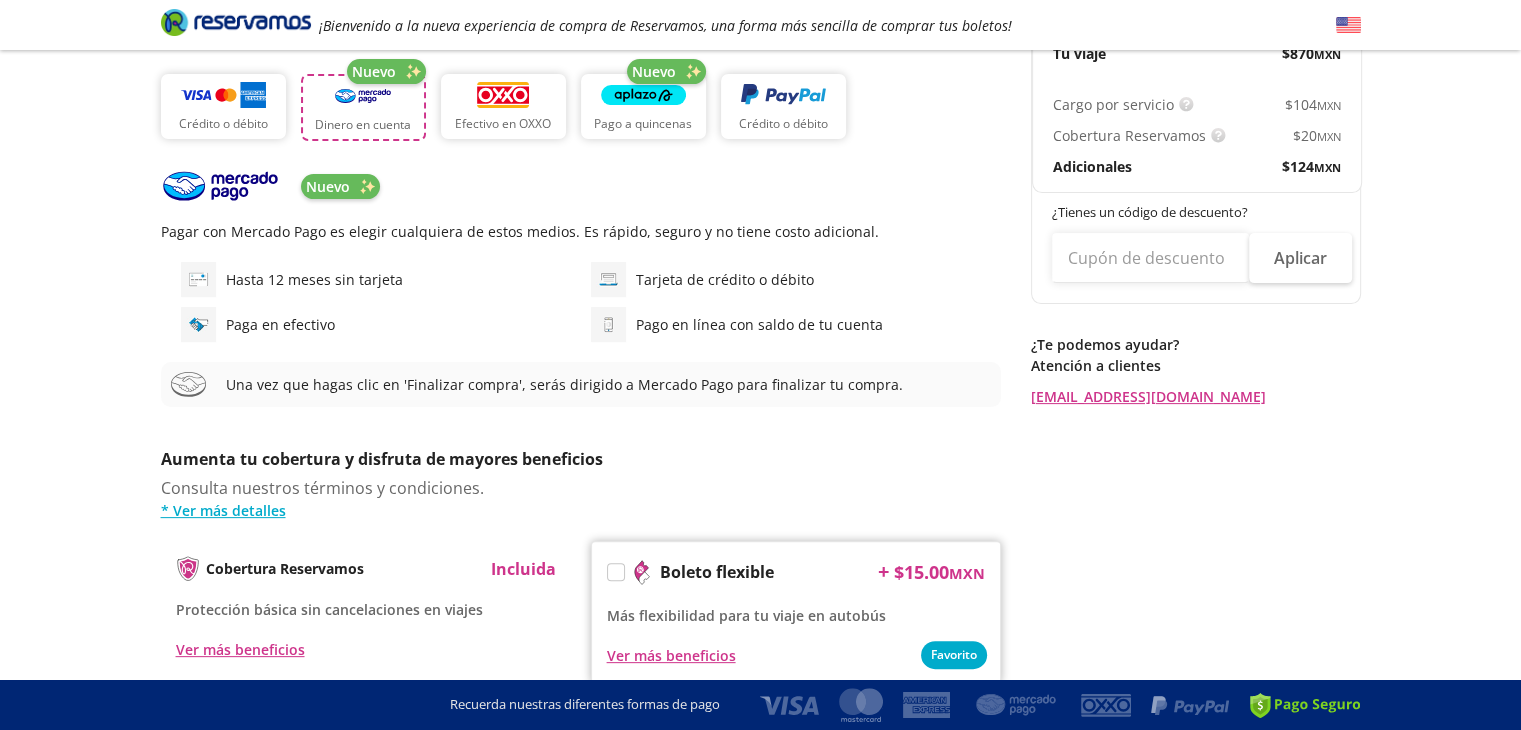 scroll, scrollTop: 700, scrollLeft: 0, axis: vertical 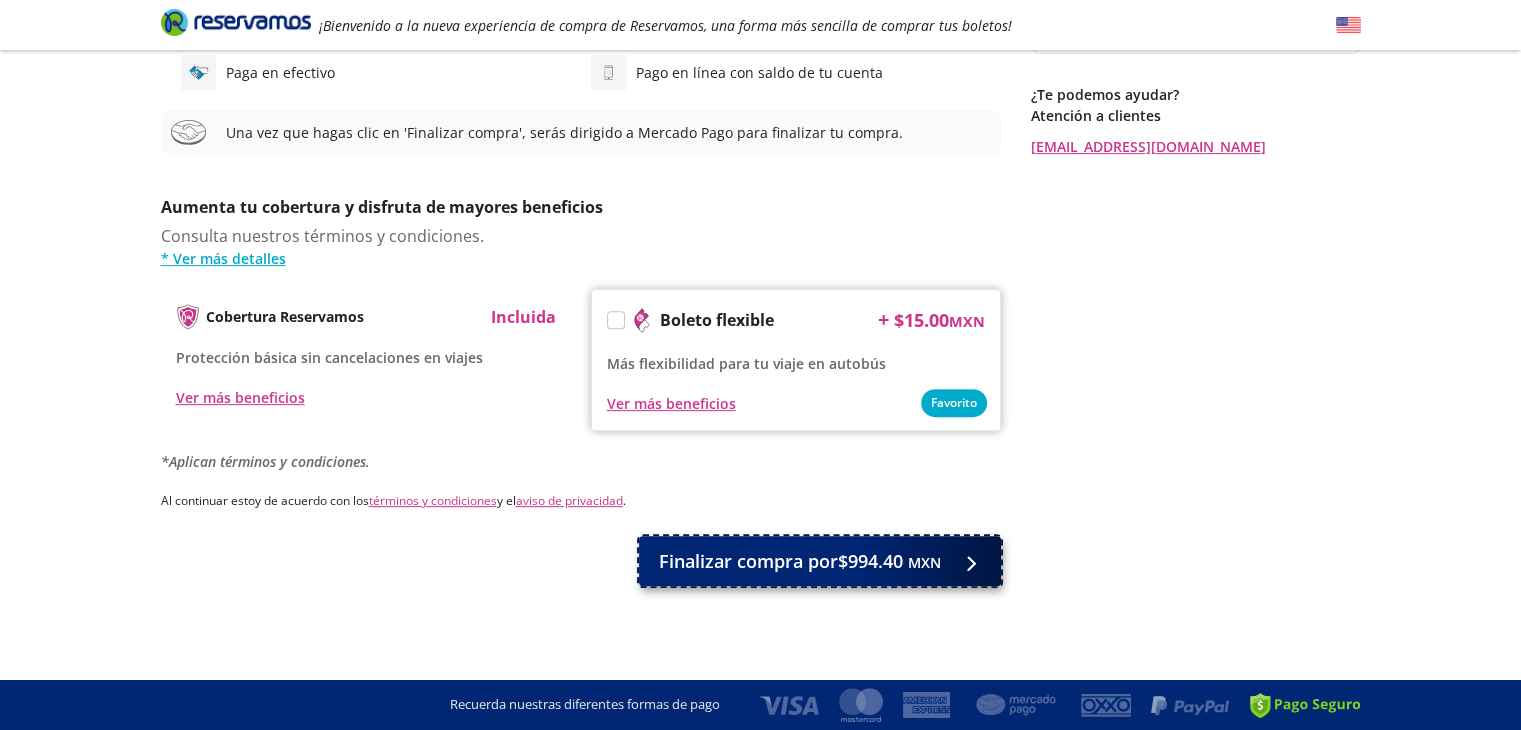 click on "Finalizar compra por  $994.40   MXN" at bounding box center [800, 561] 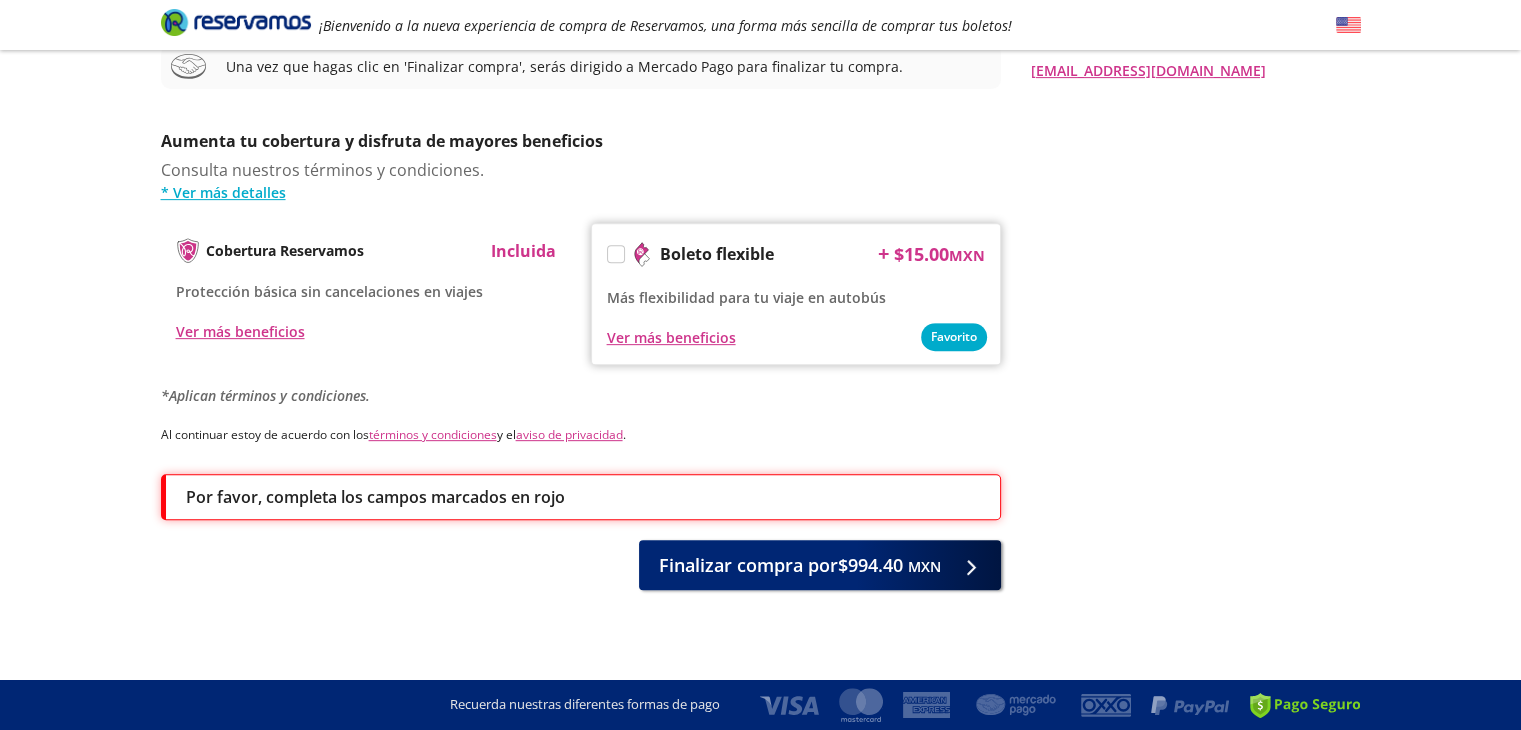 click on "Por favor, completa los campos marcados en rojo" at bounding box center [583, 497] 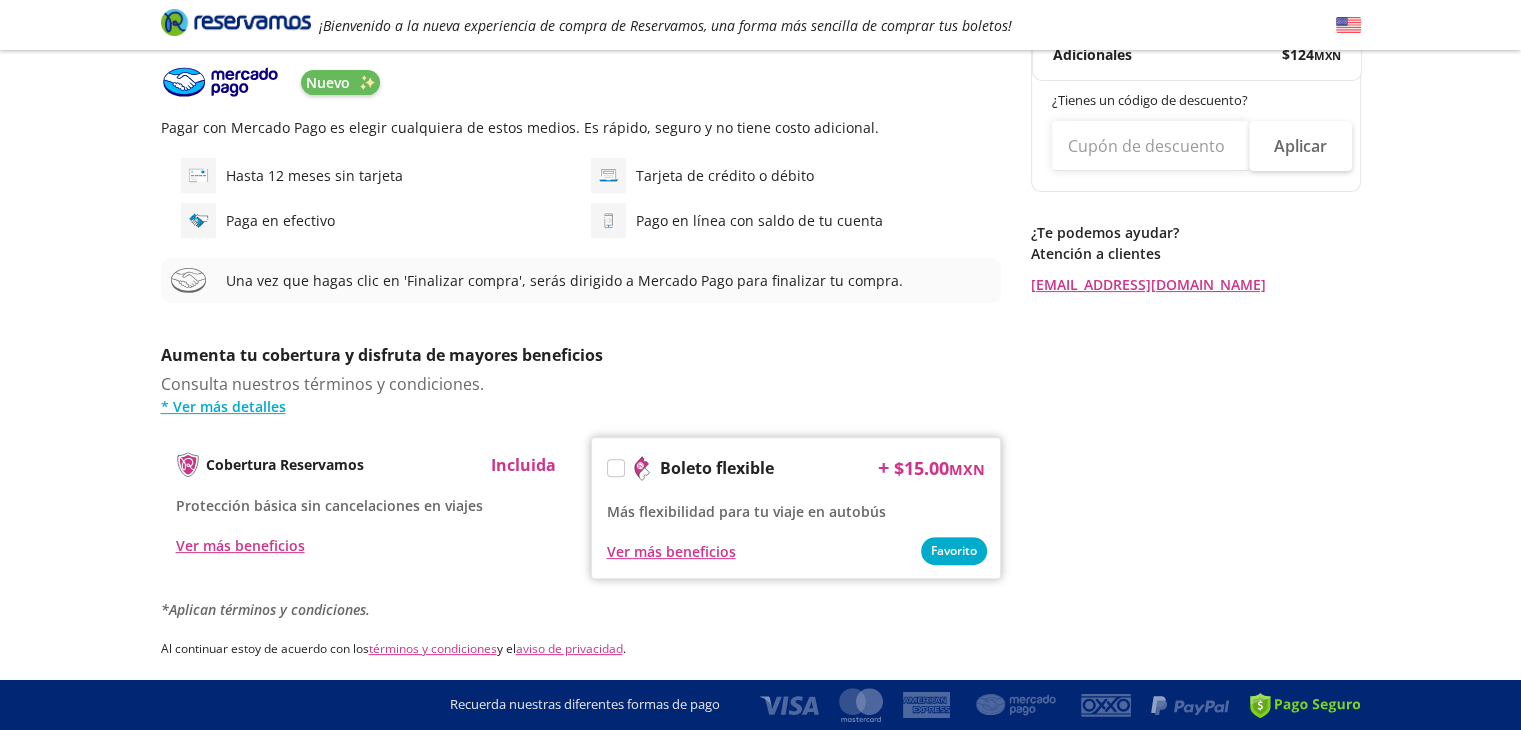 scroll, scrollTop: 374, scrollLeft: 0, axis: vertical 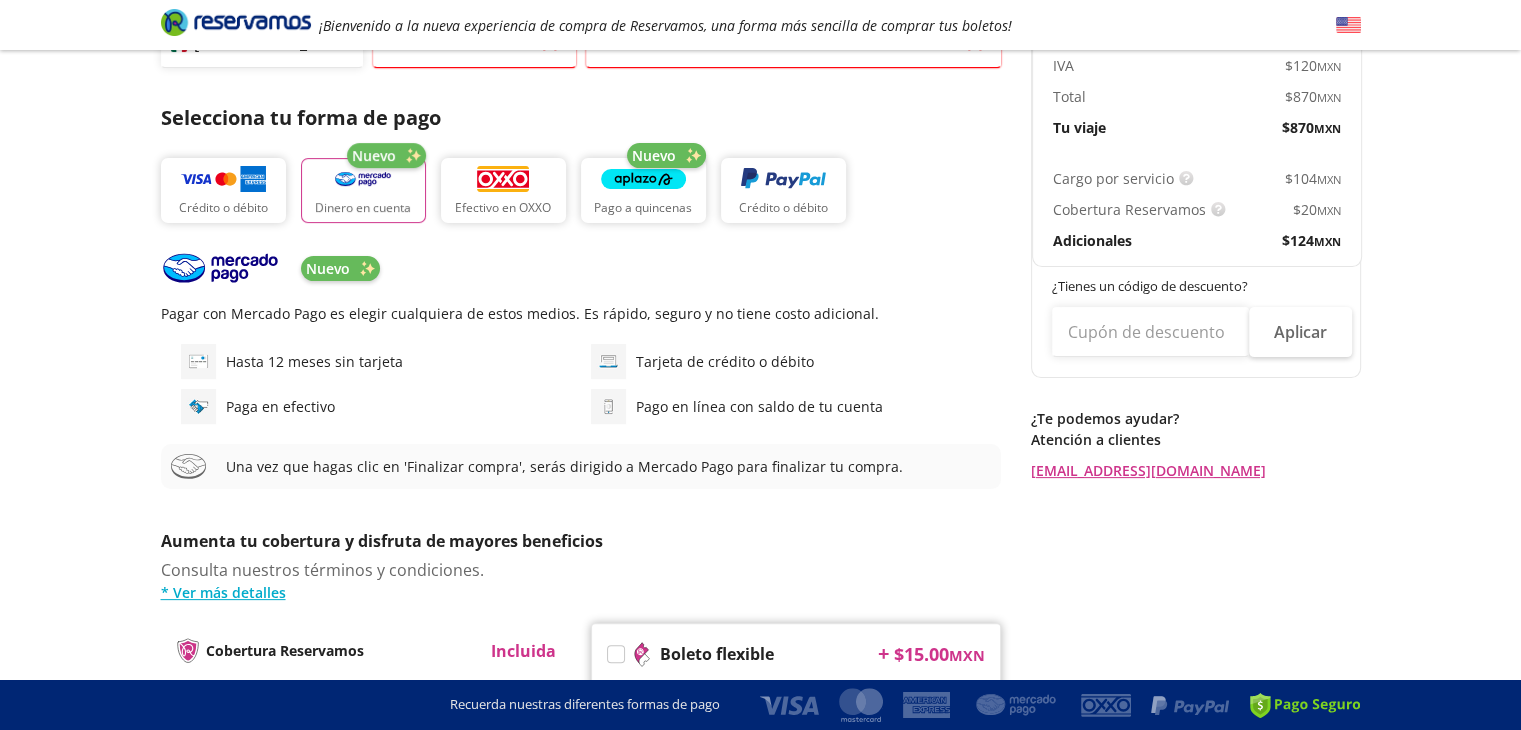 click at bounding box center (198, 361) 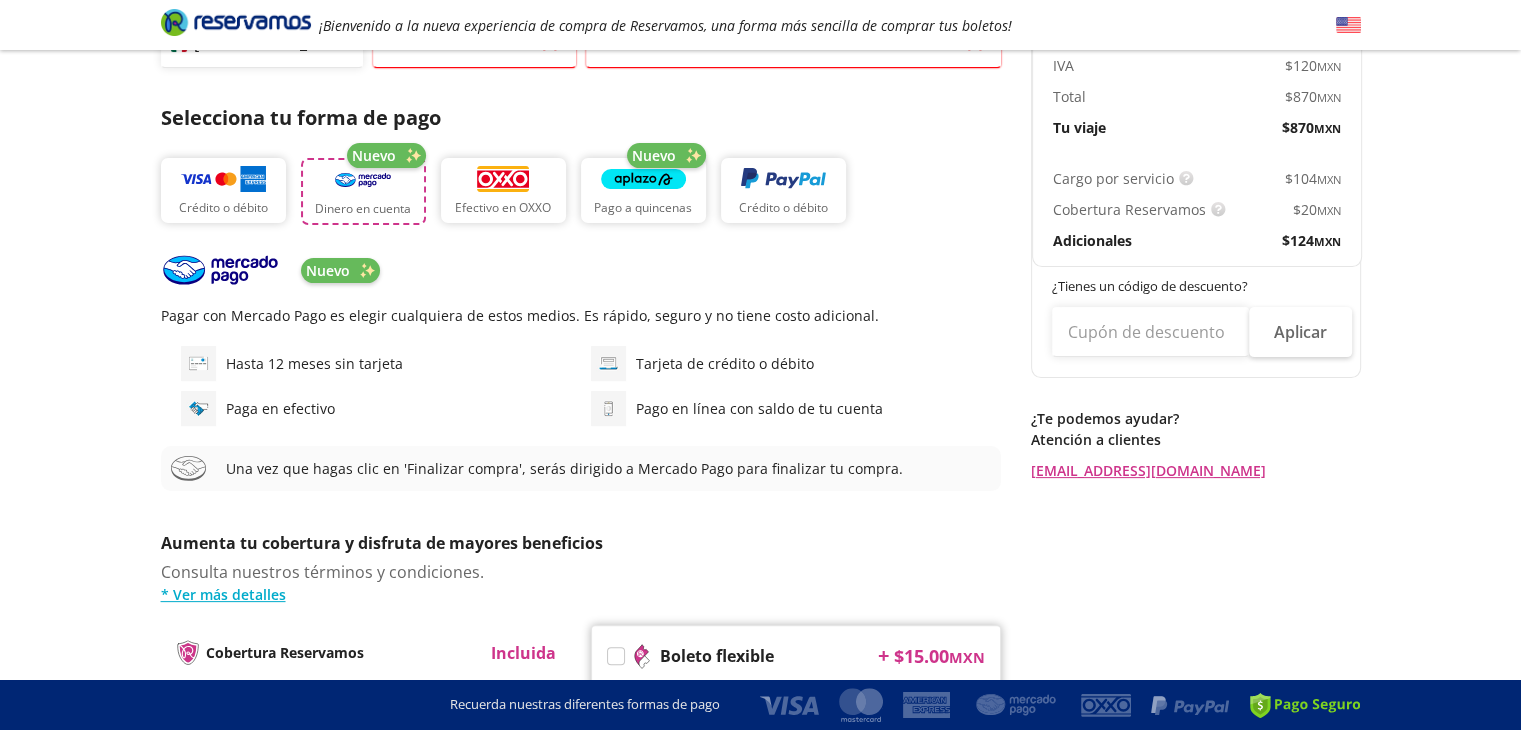 click on "Dinero en cuenta" at bounding box center (363, 191) 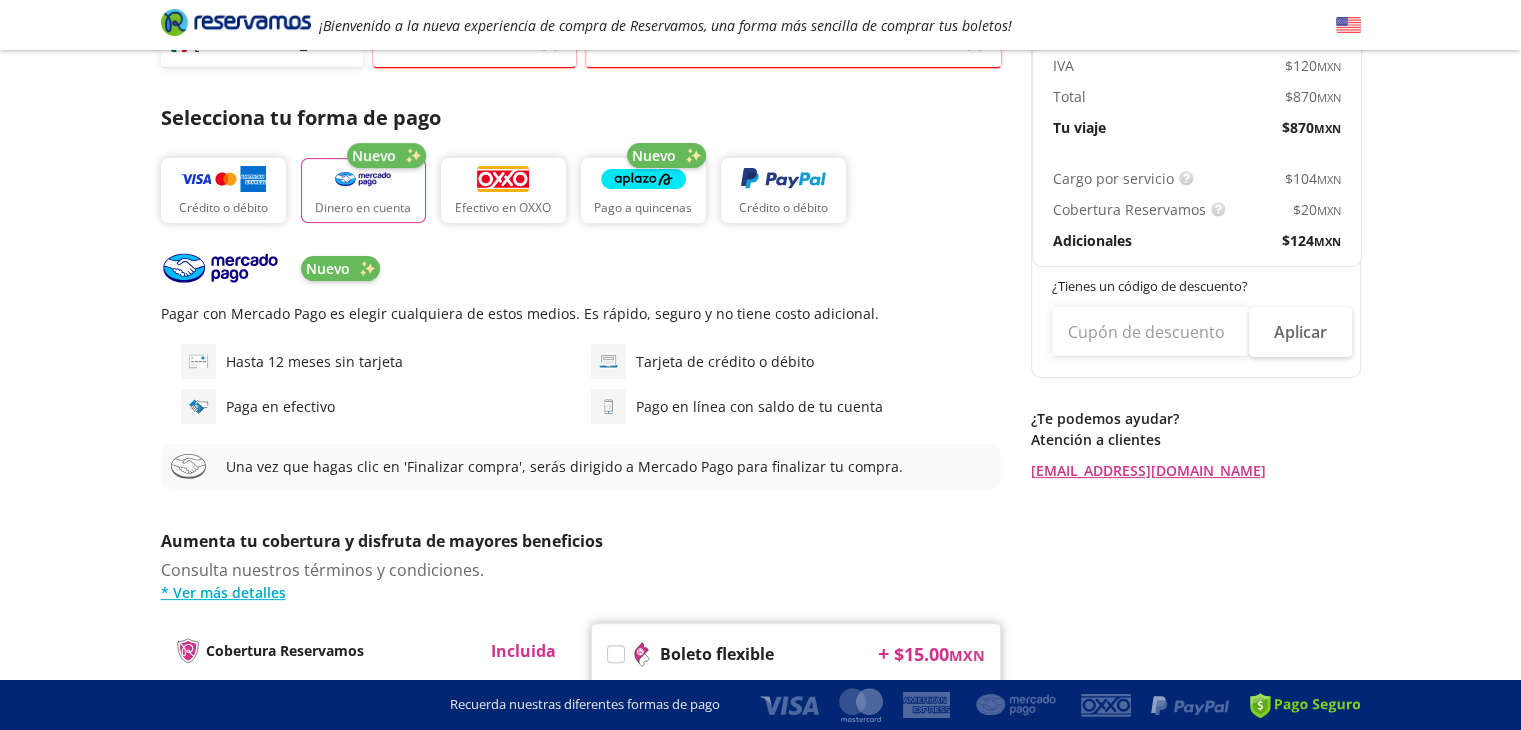 click at bounding box center (221, 268) 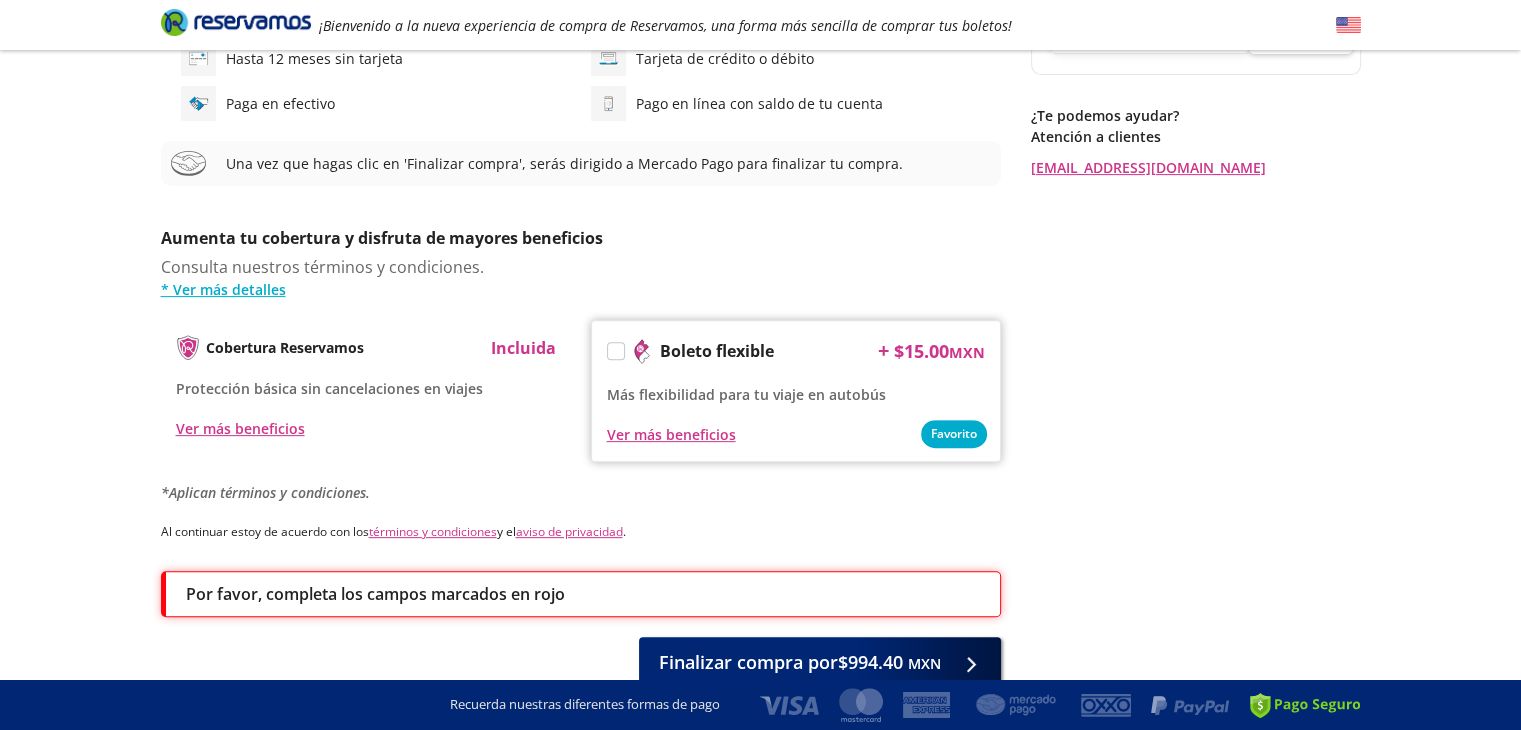 scroll, scrollTop: 774, scrollLeft: 0, axis: vertical 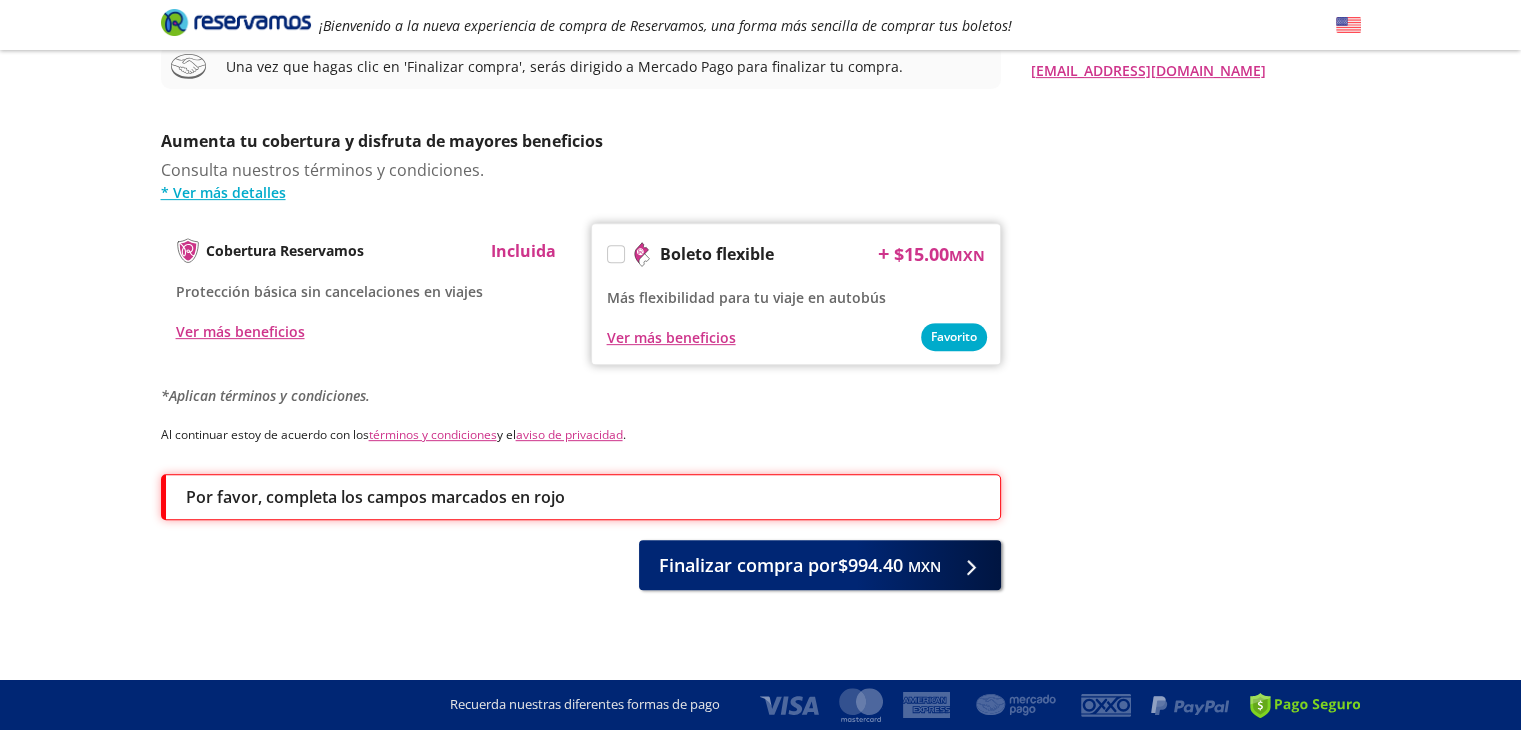 click on "Por favor, completa los [PERSON_NAME] marcados en rojo Finalizar compra por  $994.40   MXN" at bounding box center [581, 532] 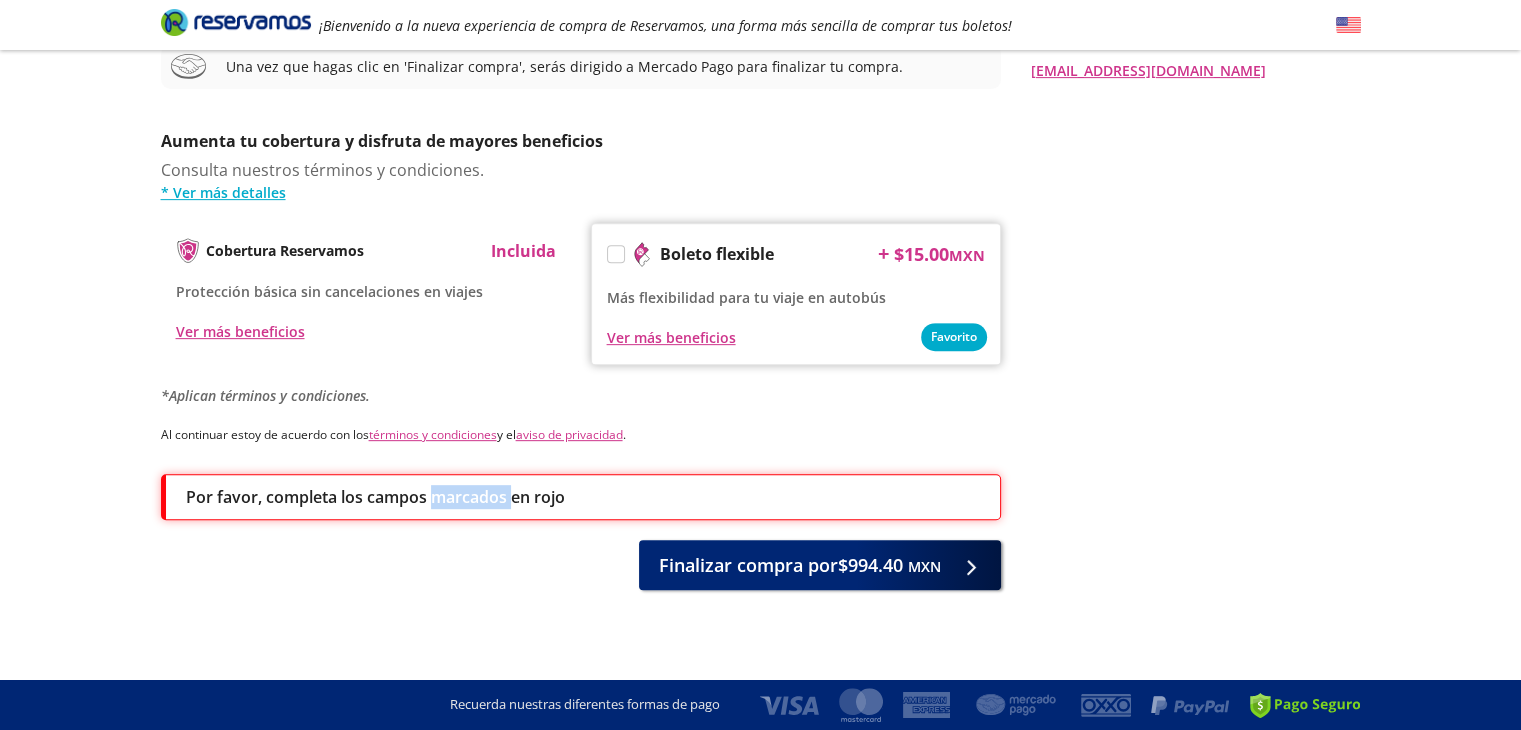 click on "Por favor, completa los [PERSON_NAME] marcados en rojo Finalizar compra por  $994.40   MXN" at bounding box center (581, 532) 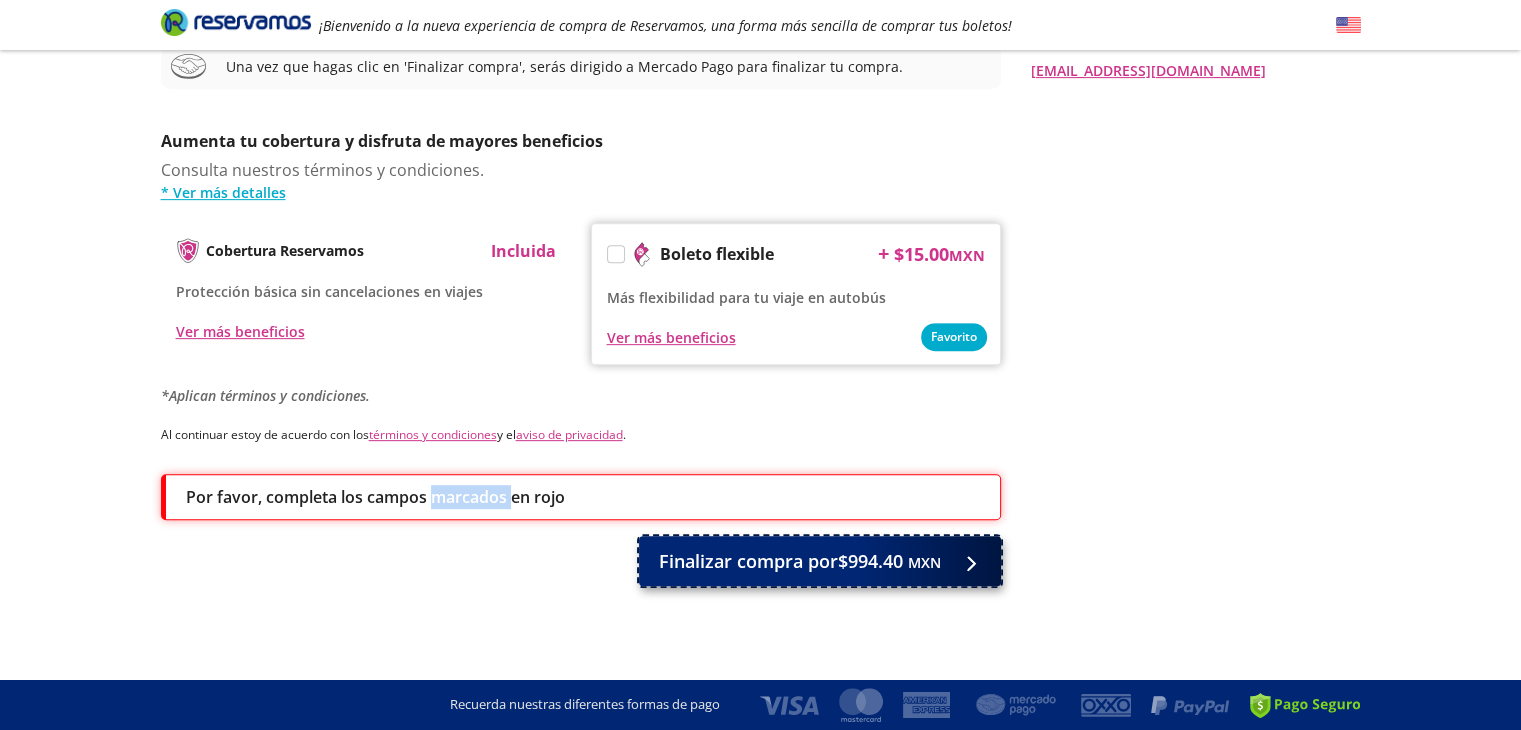 click on "Finalizar compra por  $994.40   MXN" at bounding box center [800, 561] 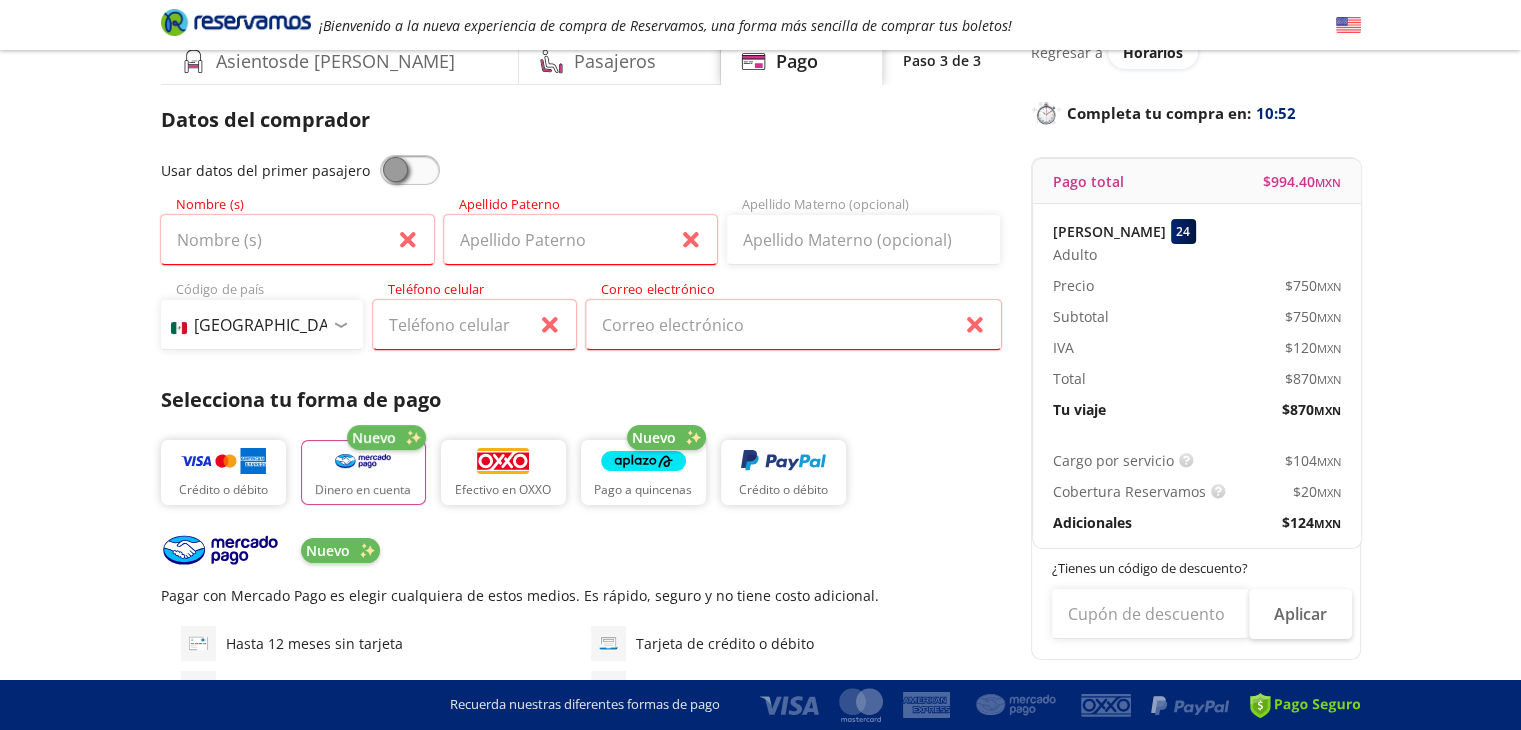 scroll, scrollTop: 0, scrollLeft: 0, axis: both 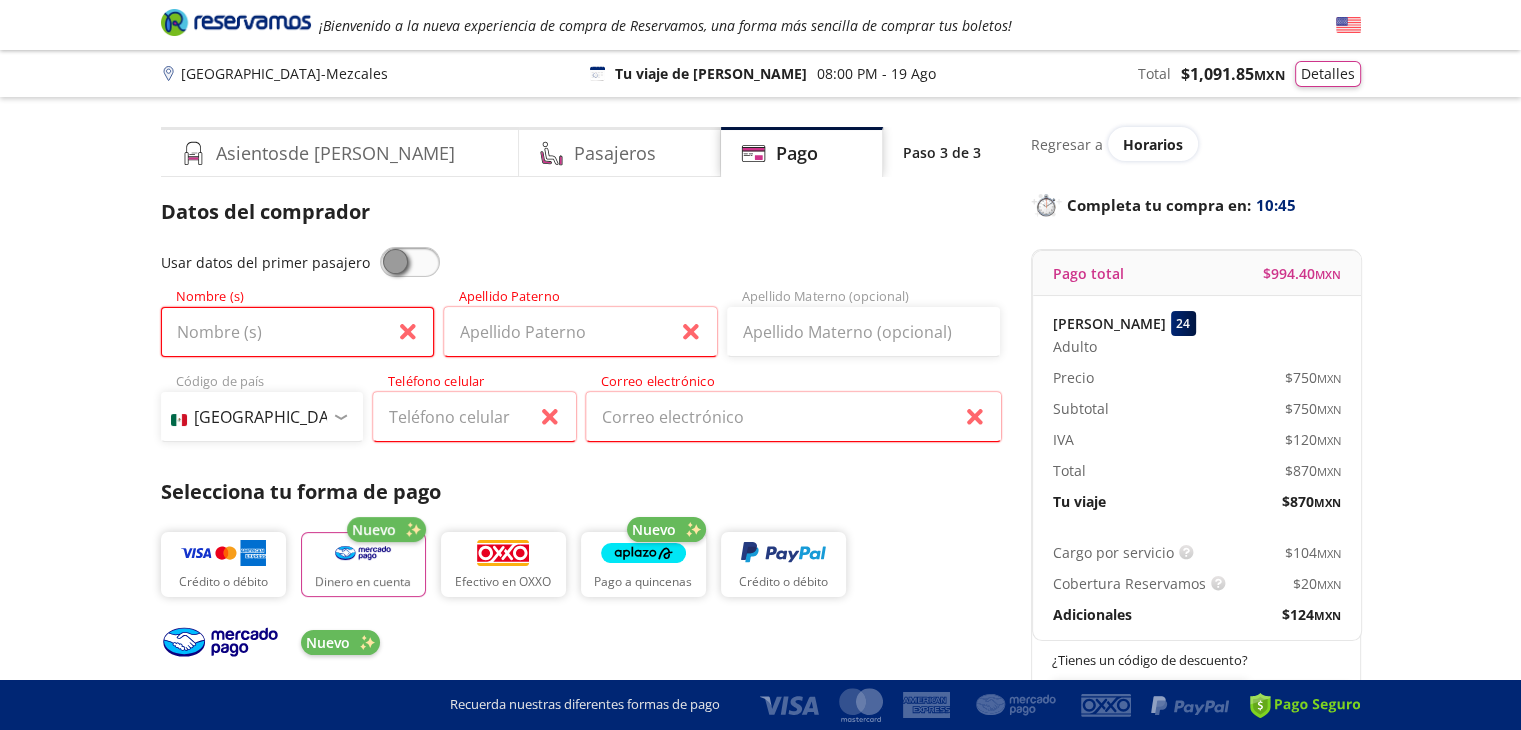 click on "Nombre (s)" at bounding box center [297, 332] 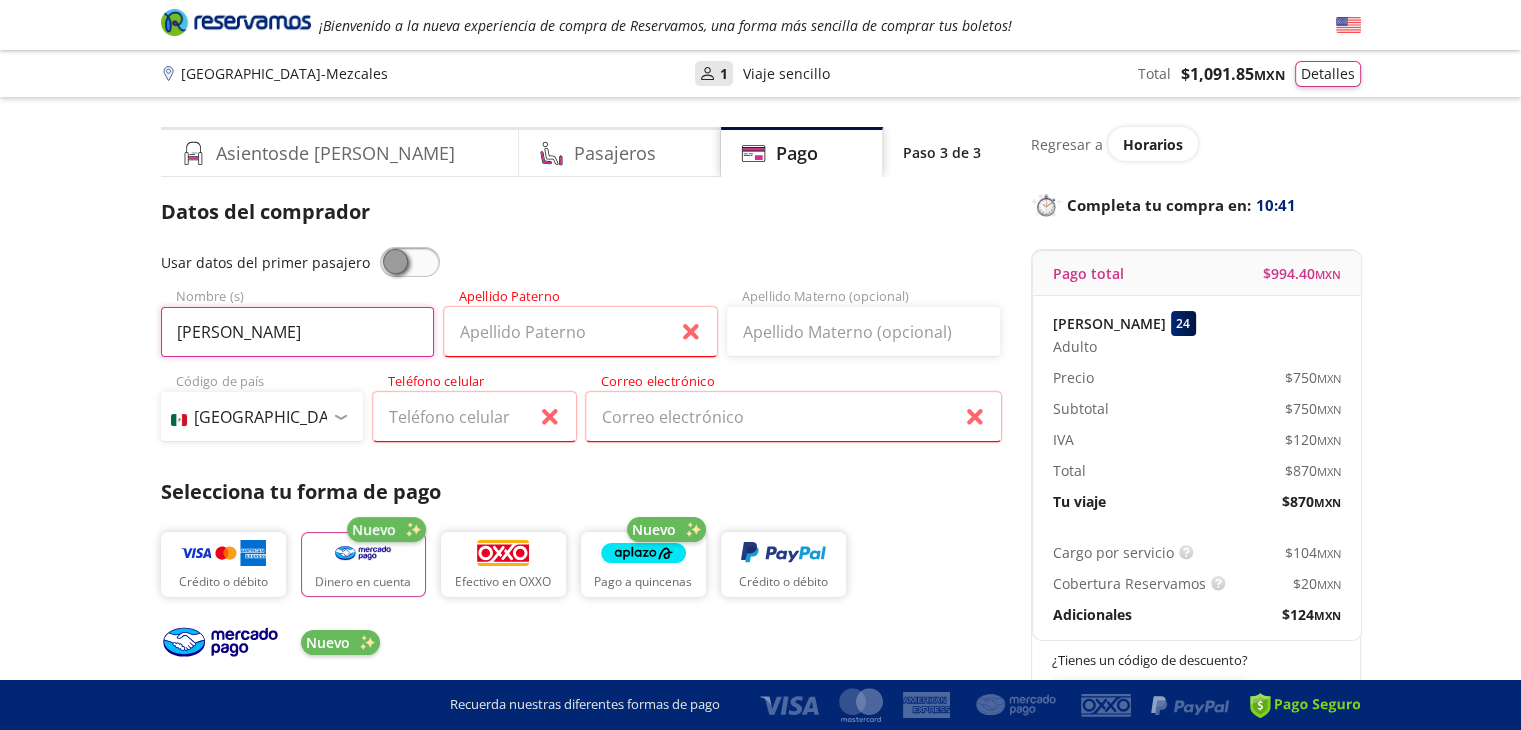 type on "[PERSON_NAME]" 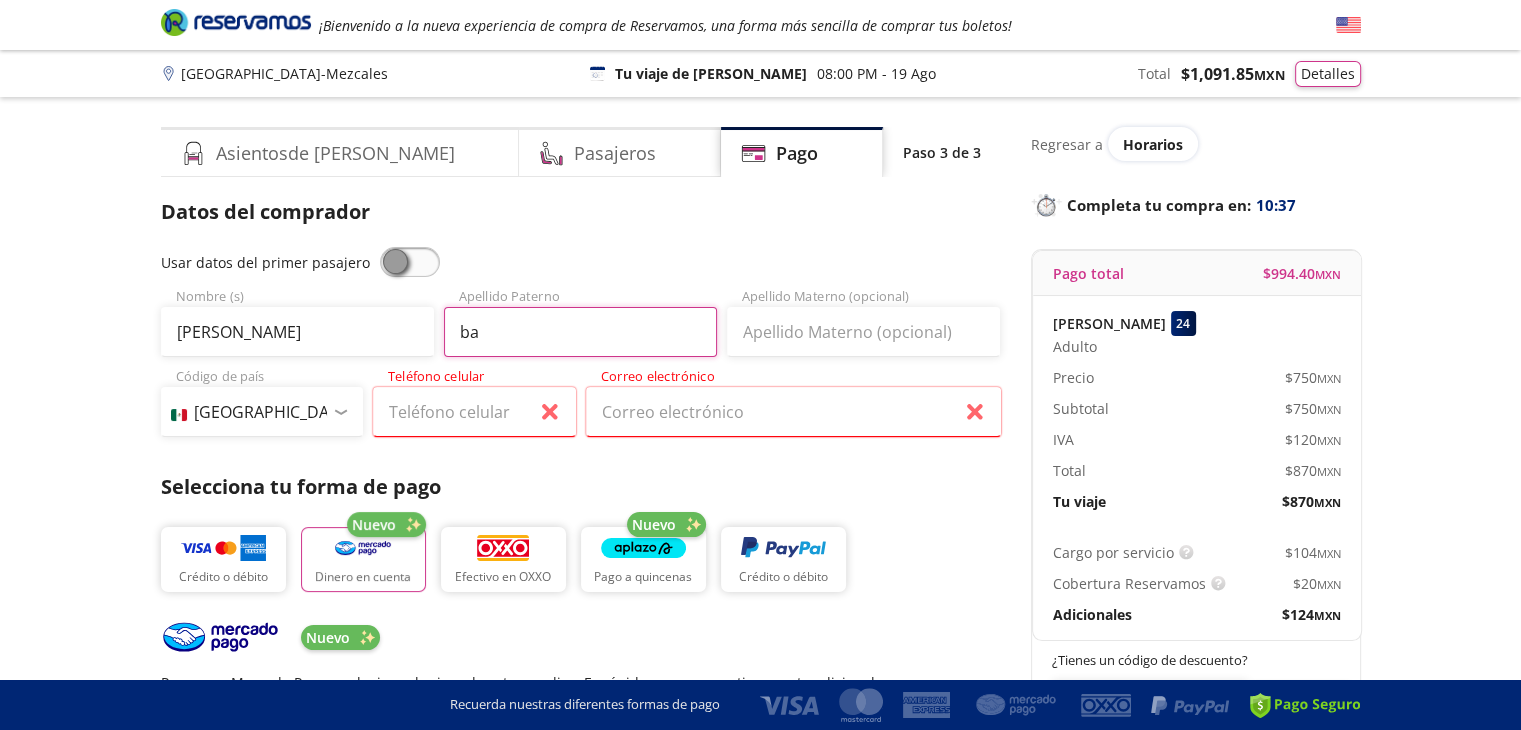 type on "b" 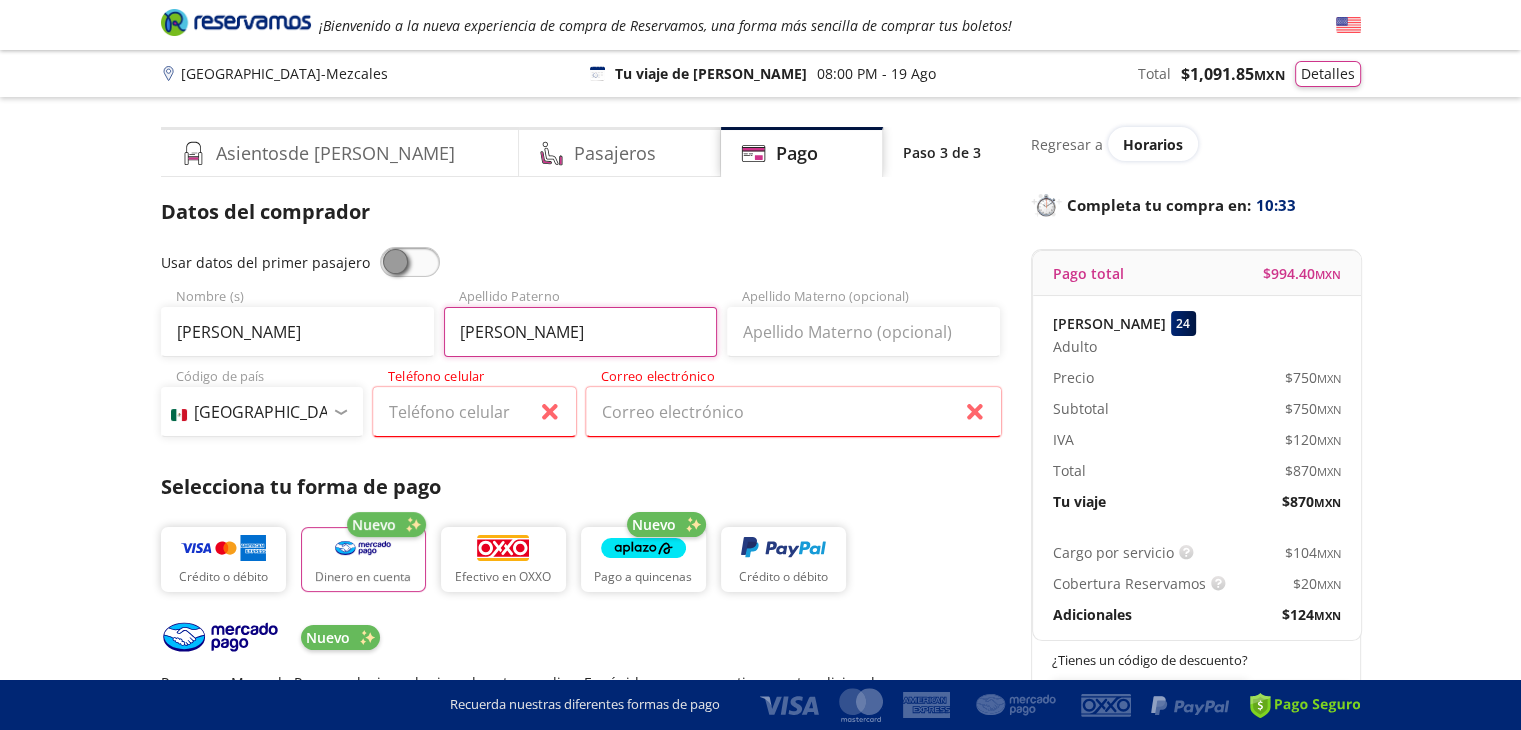 type on "[PERSON_NAME]" 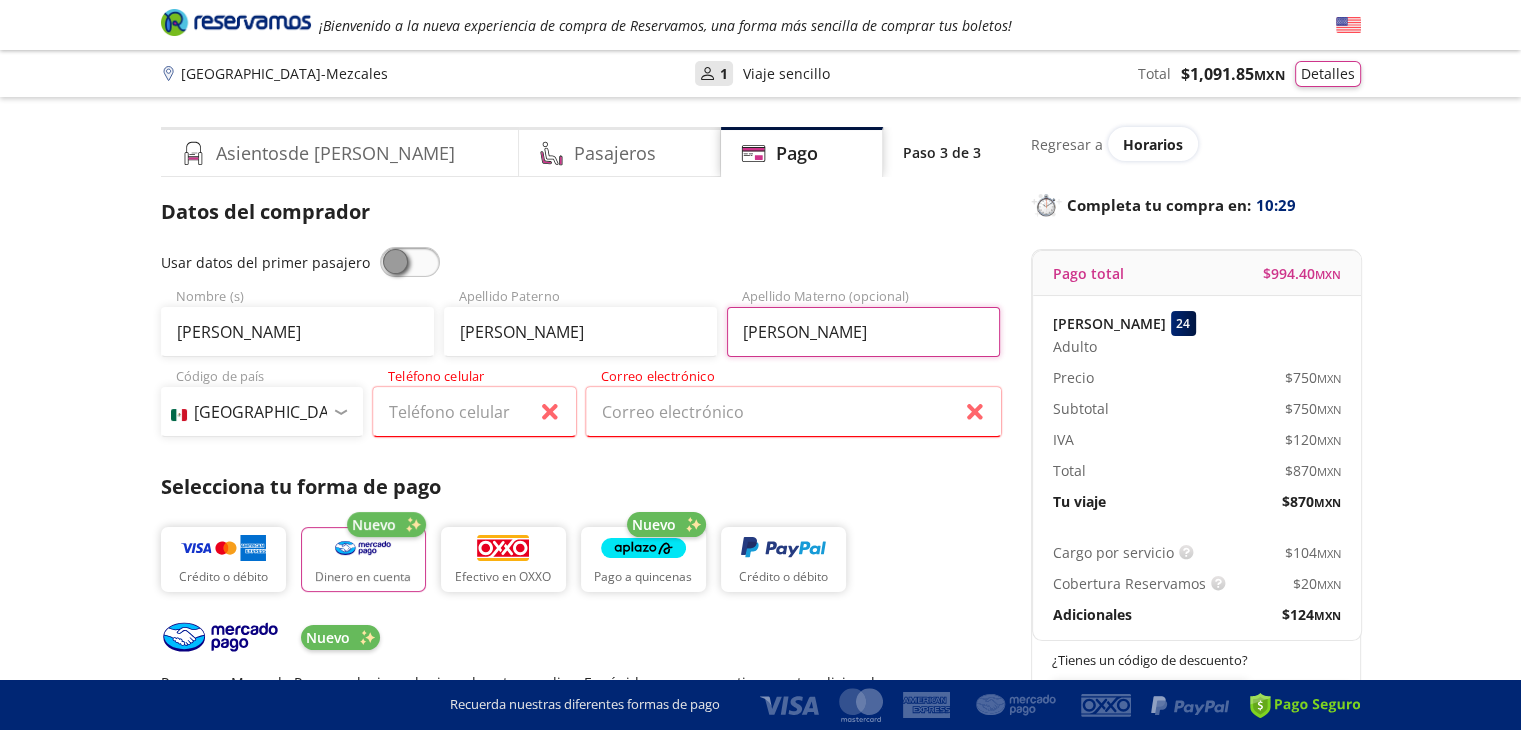 type on "[PERSON_NAME]" 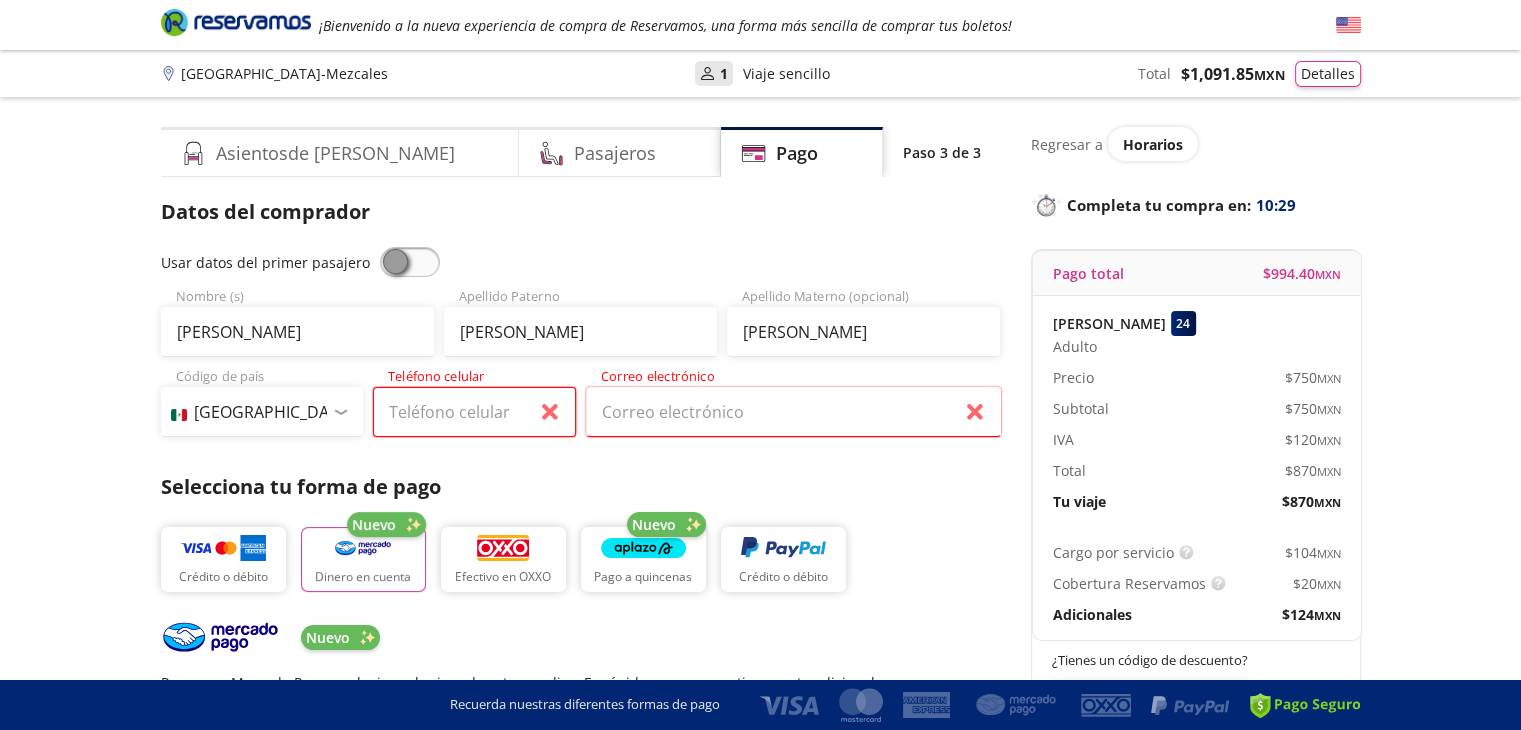 click on "Teléfono celular" at bounding box center (474, 412) 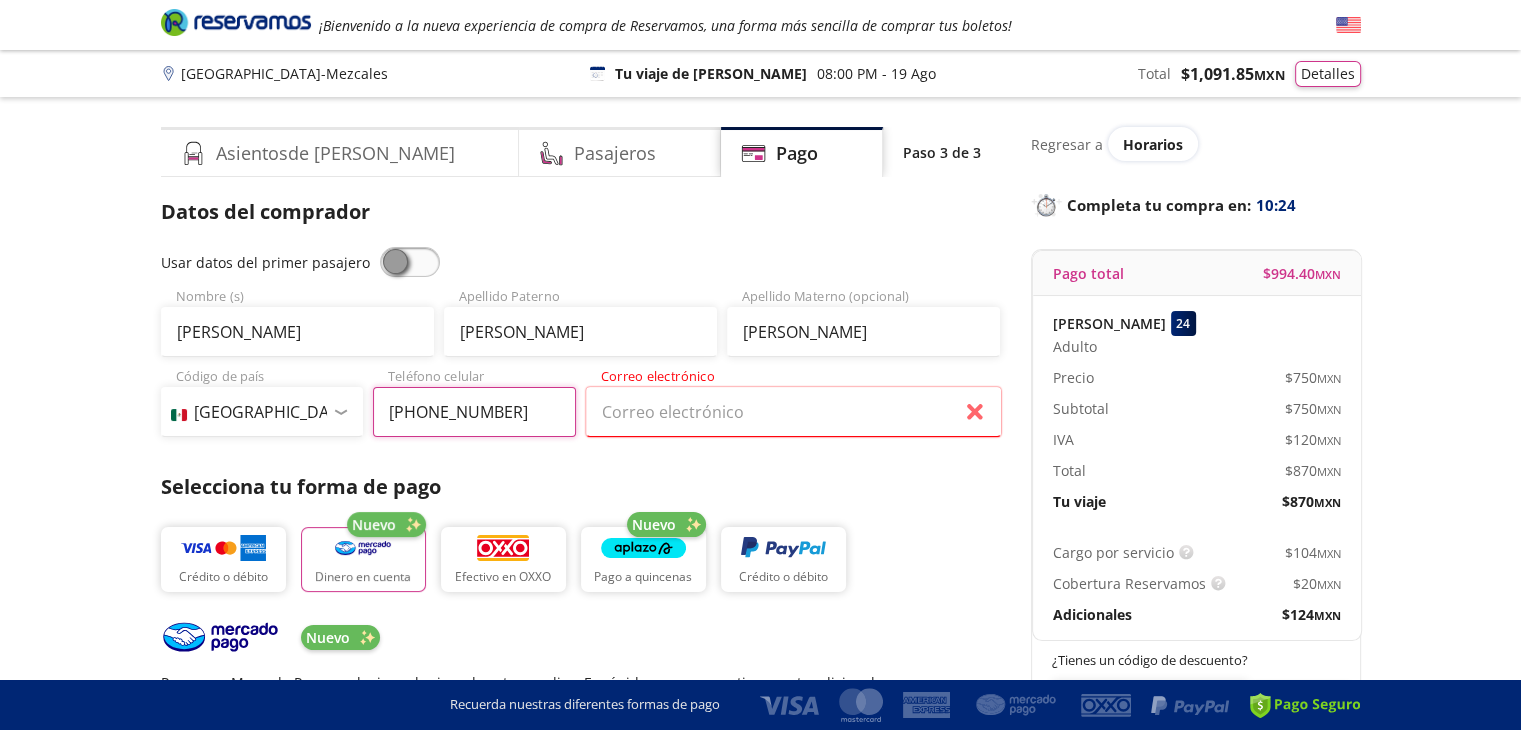type on "[PHONE_NUMBER]" 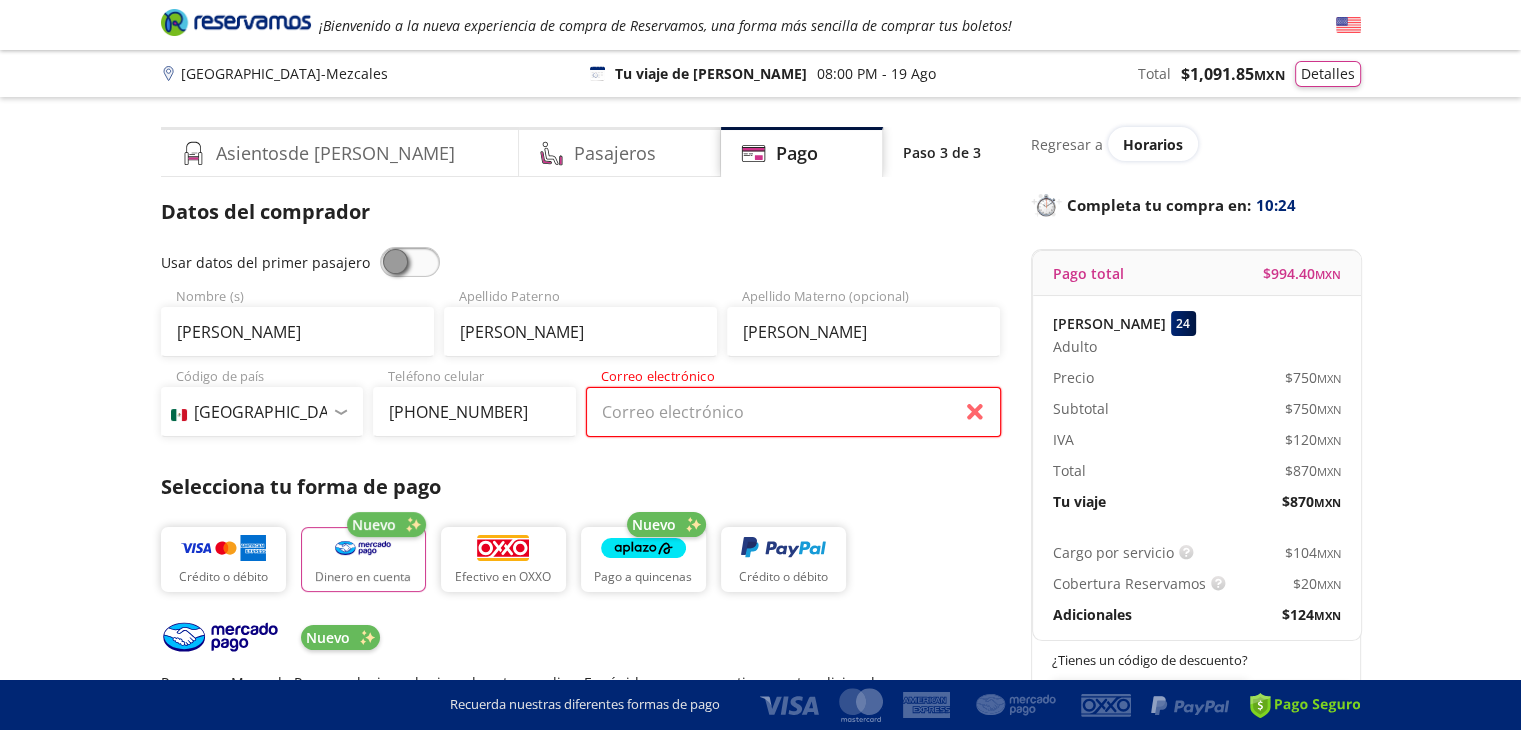 click on "Correo electrónico" at bounding box center [793, 412] 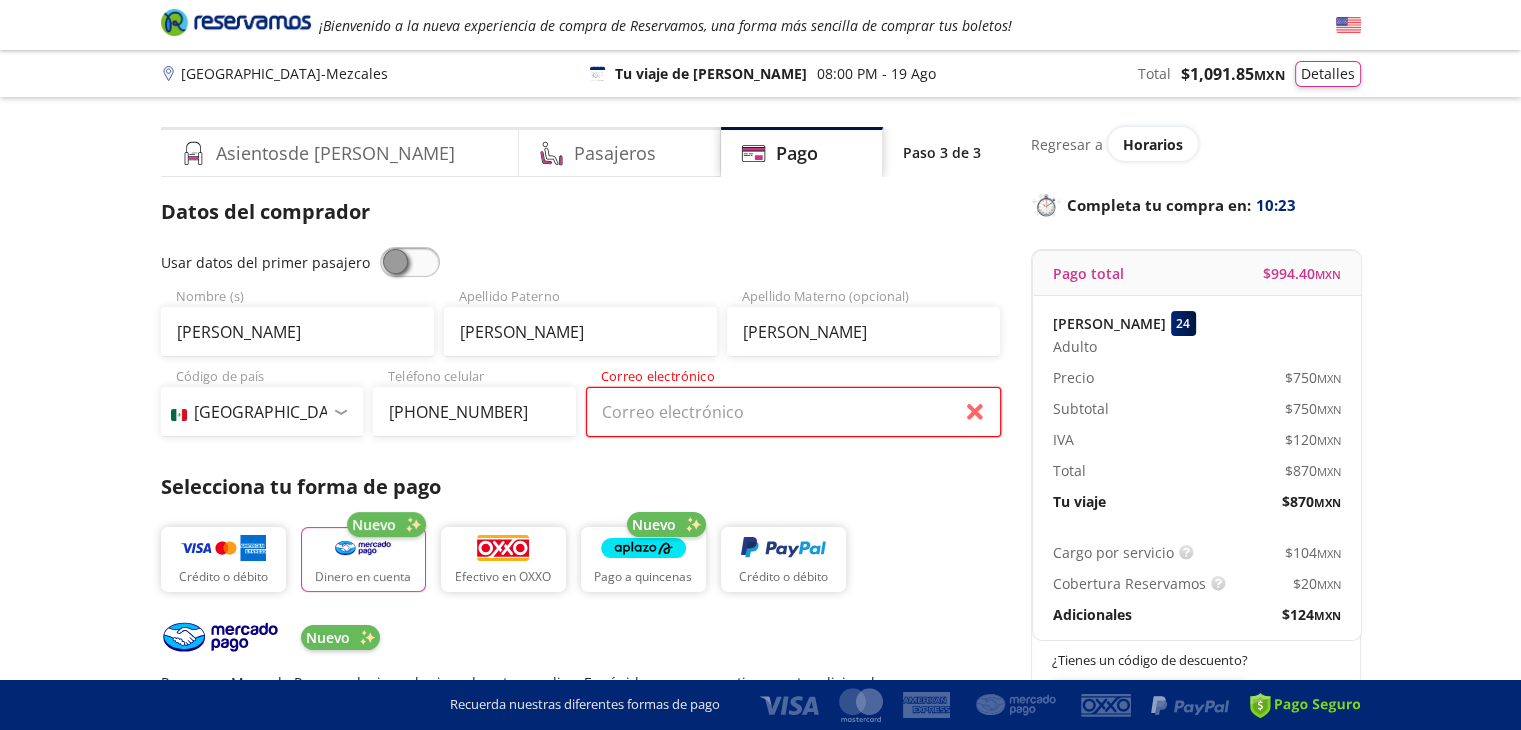drag, startPoint x: 714, startPoint y: 425, endPoint x: 908, endPoint y: 448, distance: 195.35864 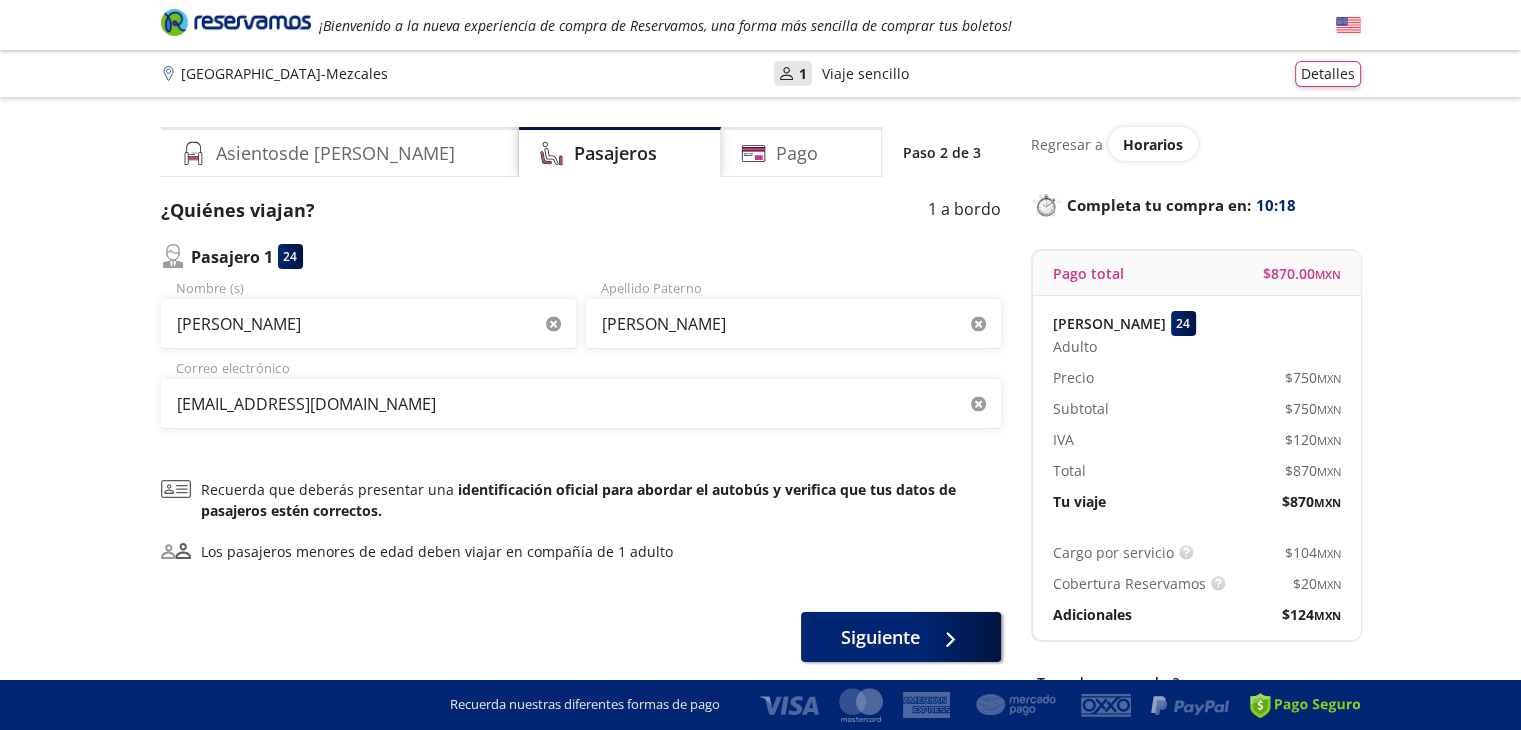 select on "MX" 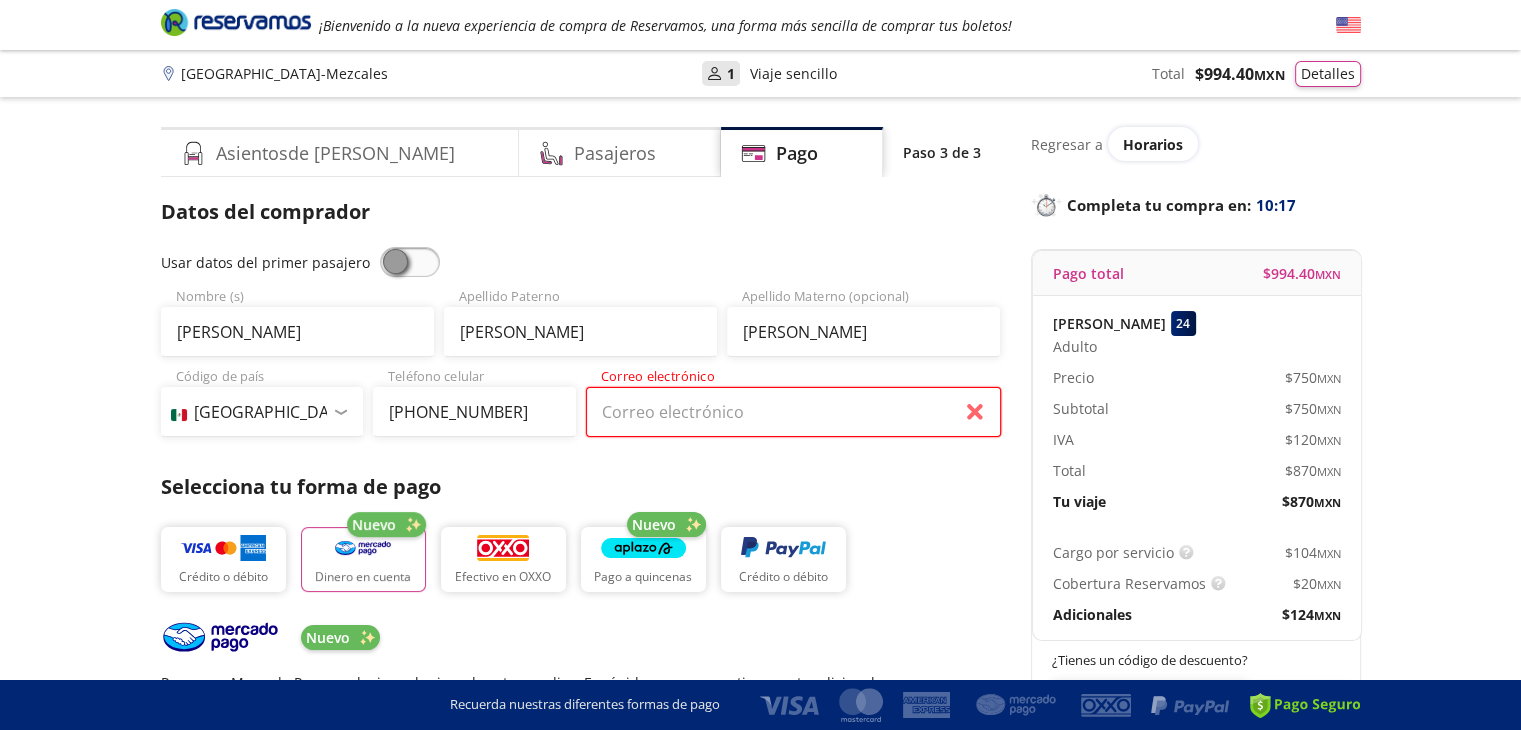 click on "Correo electrónico" at bounding box center [793, 412] 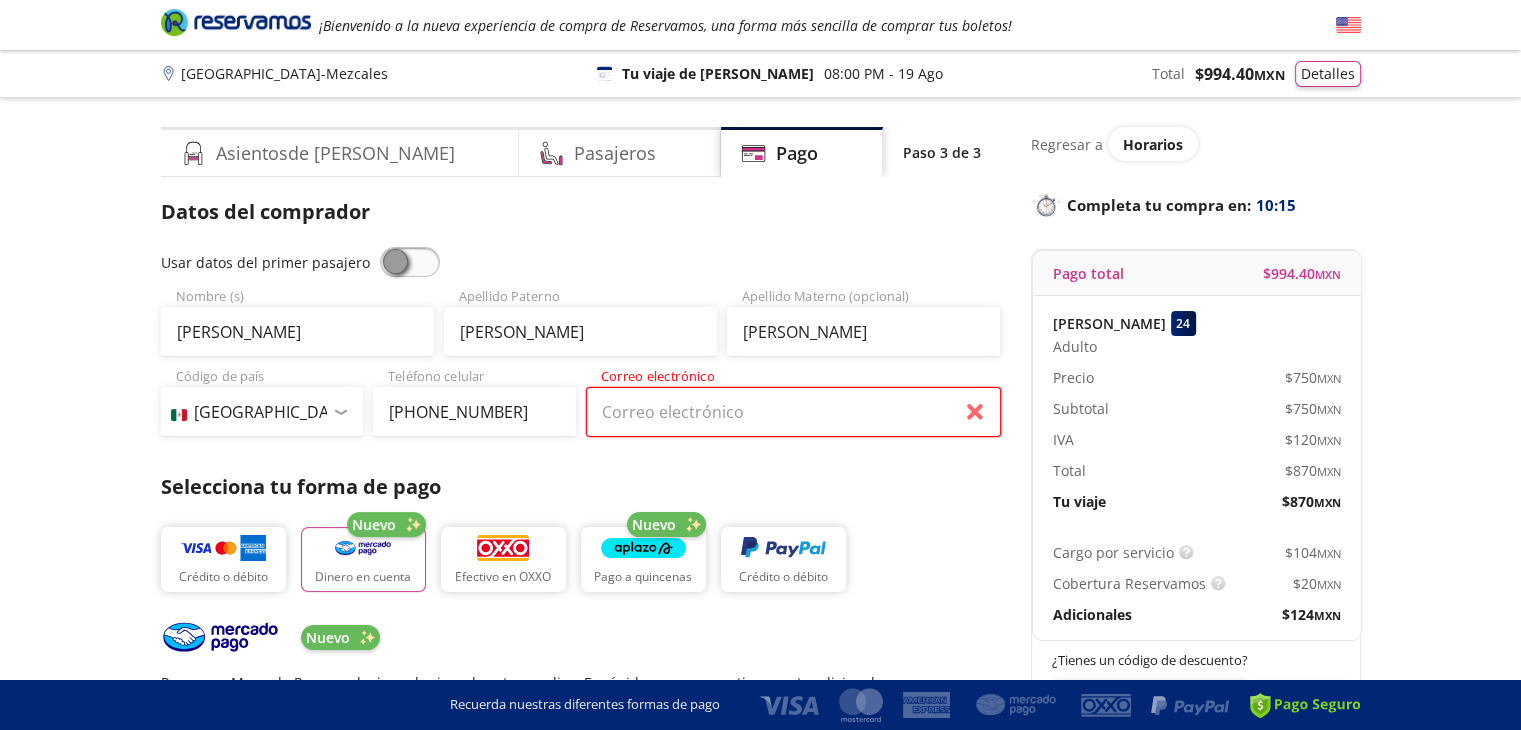 type on "[EMAIL_ADDRESS][DOMAIN_NAME]" 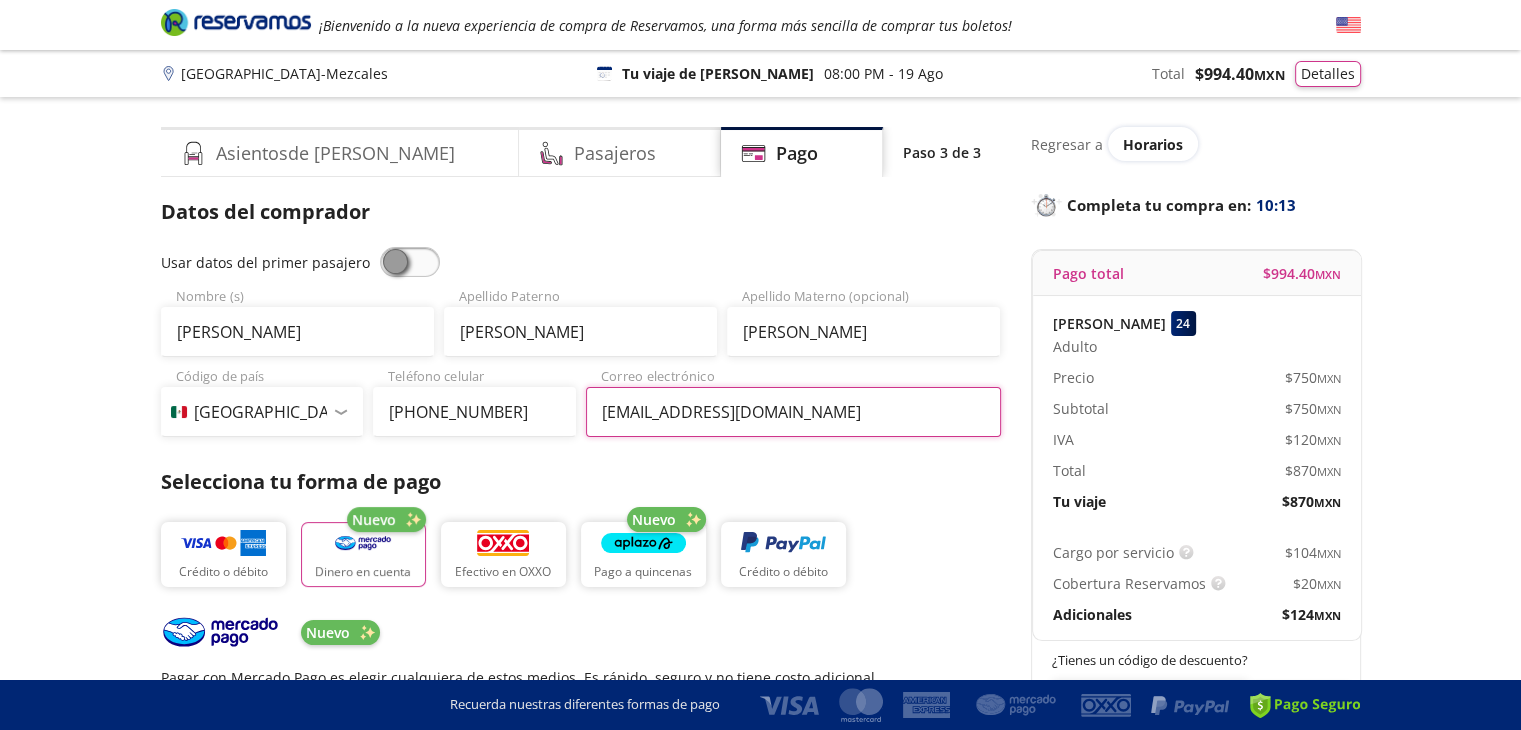 scroll, scrollTop: 100, scrollLeft: 0, axis: vertical 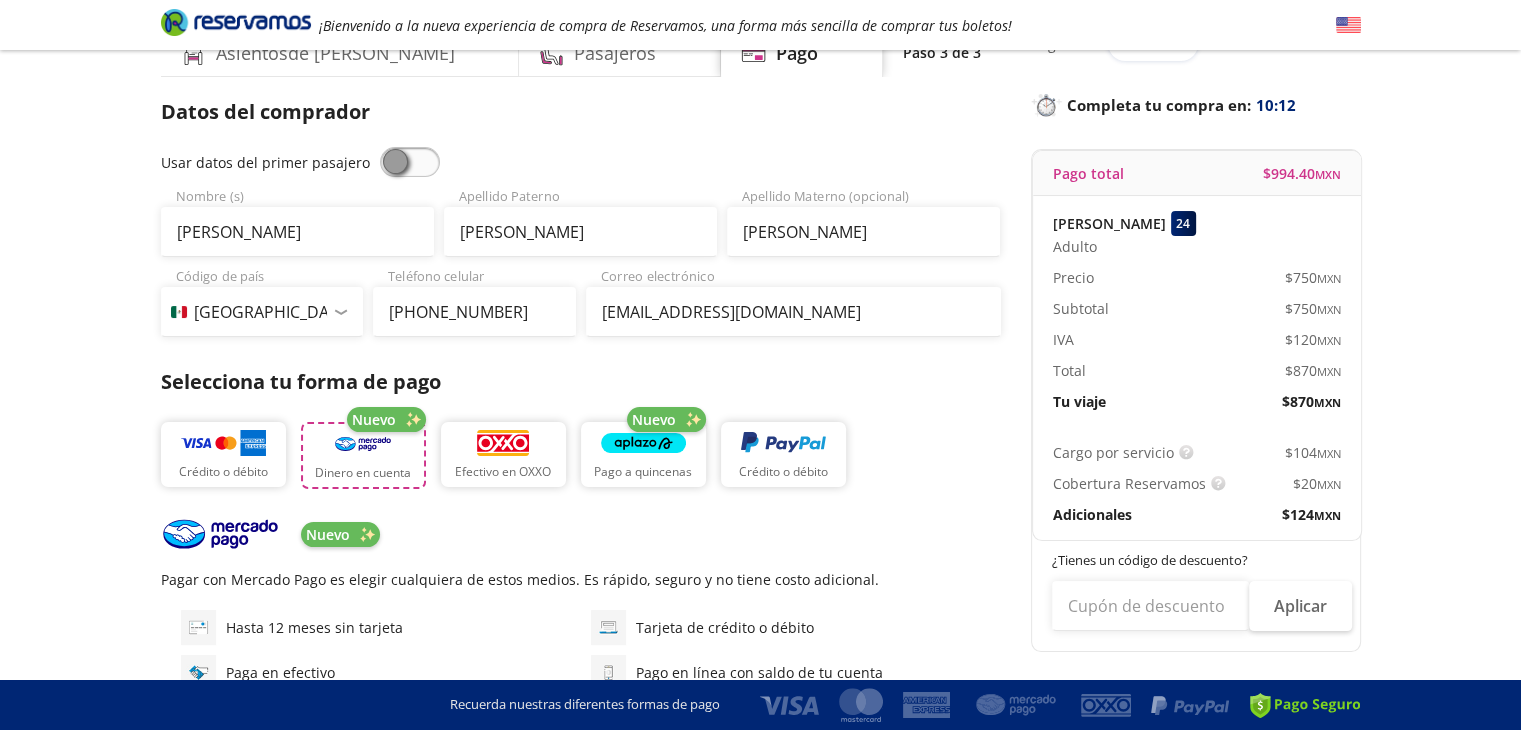 click on "Dinero en cuenta" at bounding box center [363, 473] 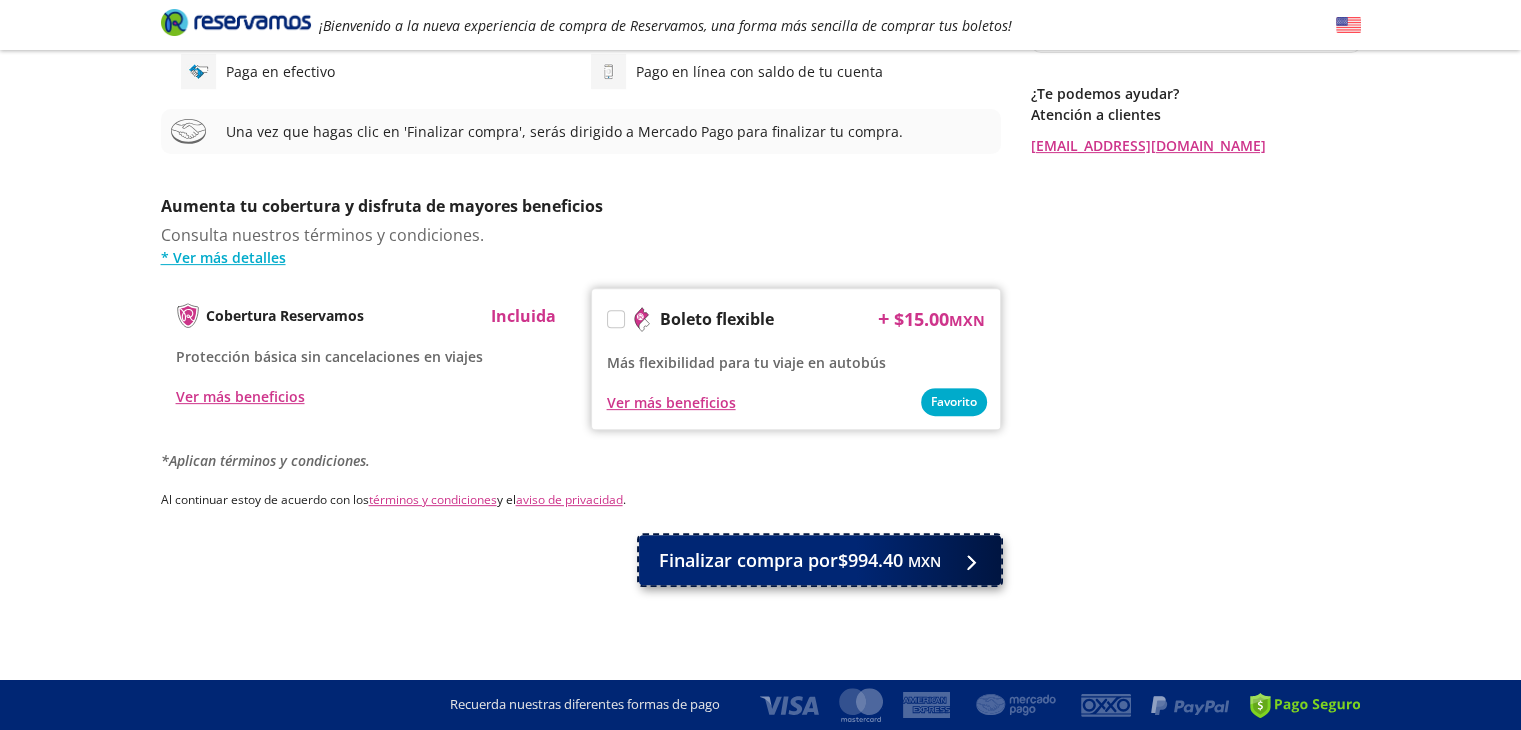 scroll, scrollTop: 698, scrollLeft: 0, axis: vertical 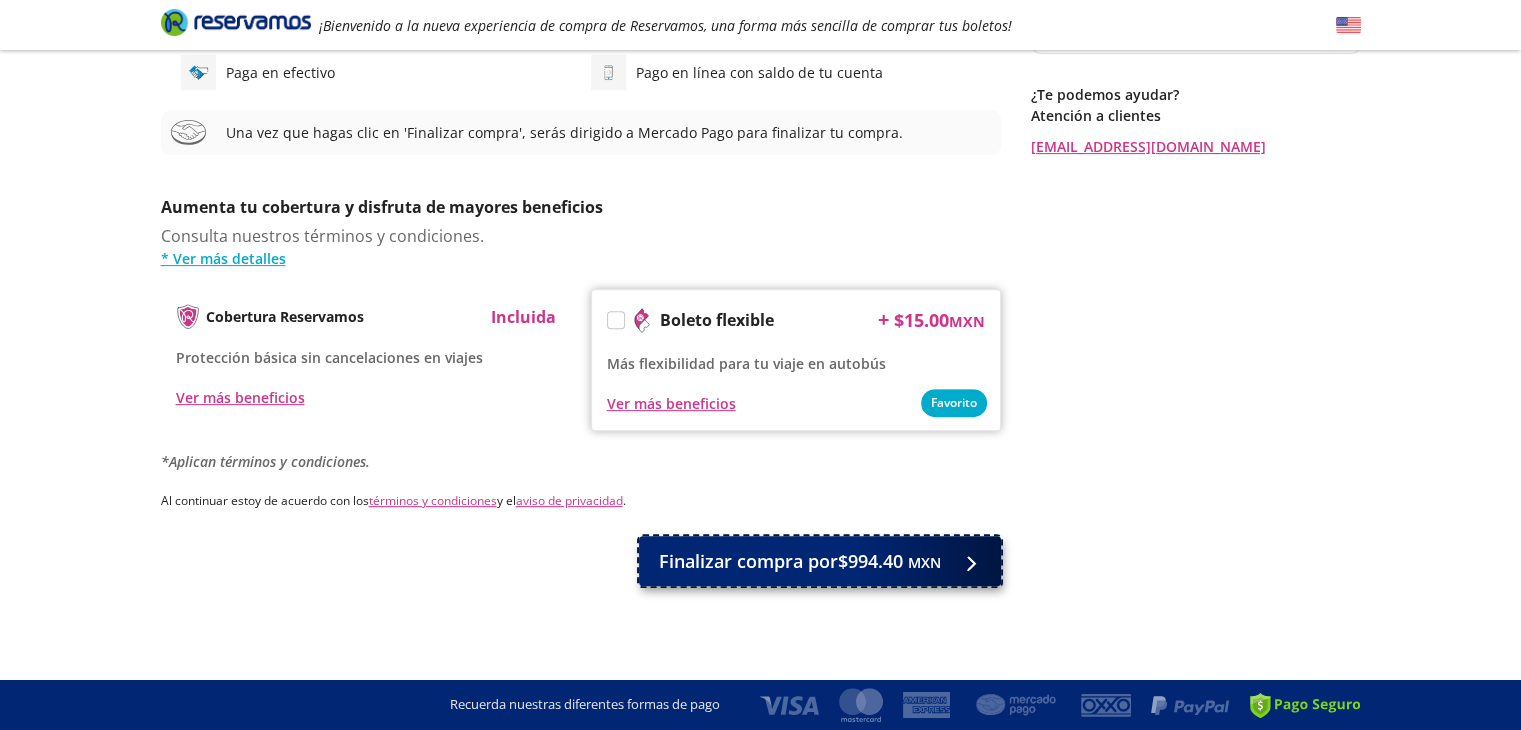 click on "Finalizar compra por  $994.40   MXN" at bounding box center (800, 561) 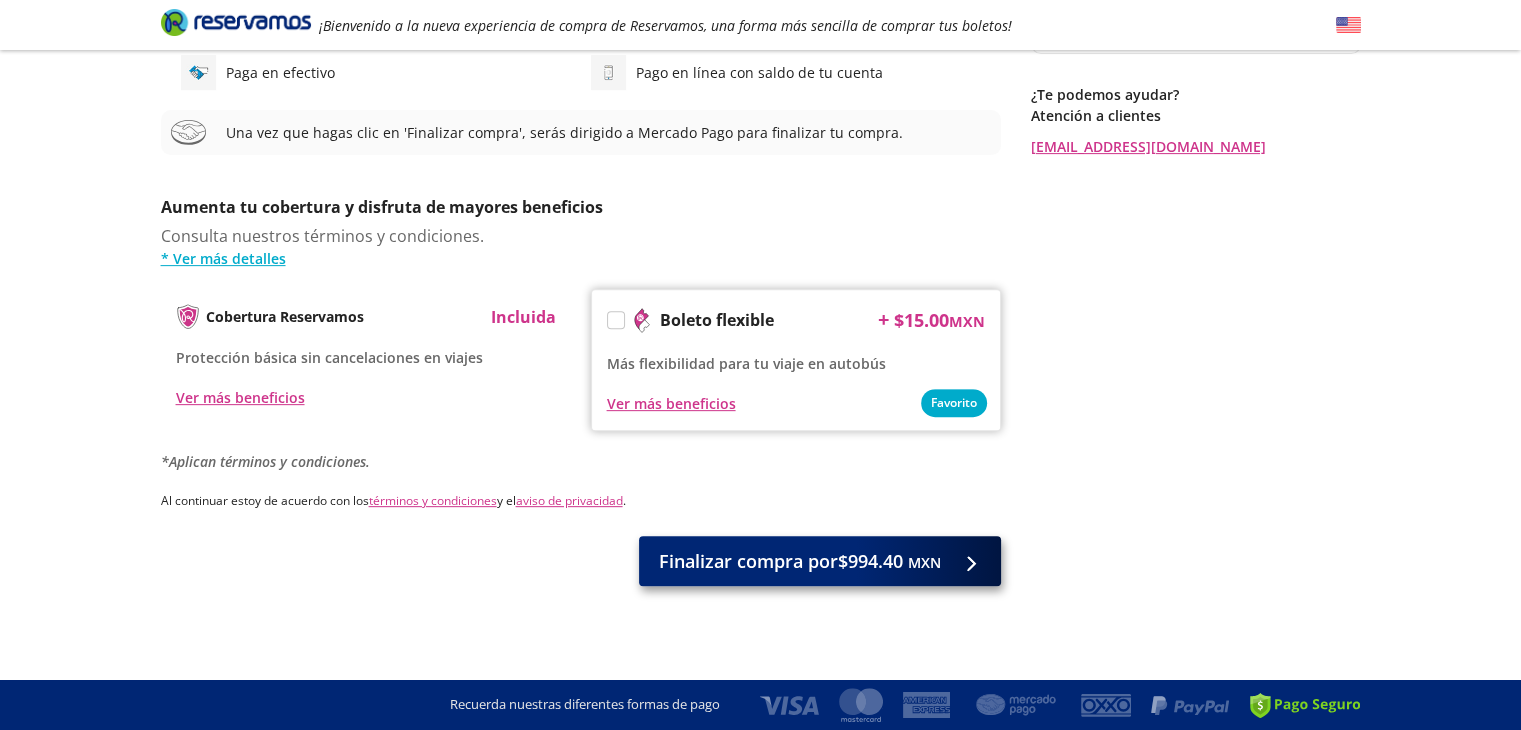 scroll, scrollTop: 0, scrollLeft: 0, axis: both 